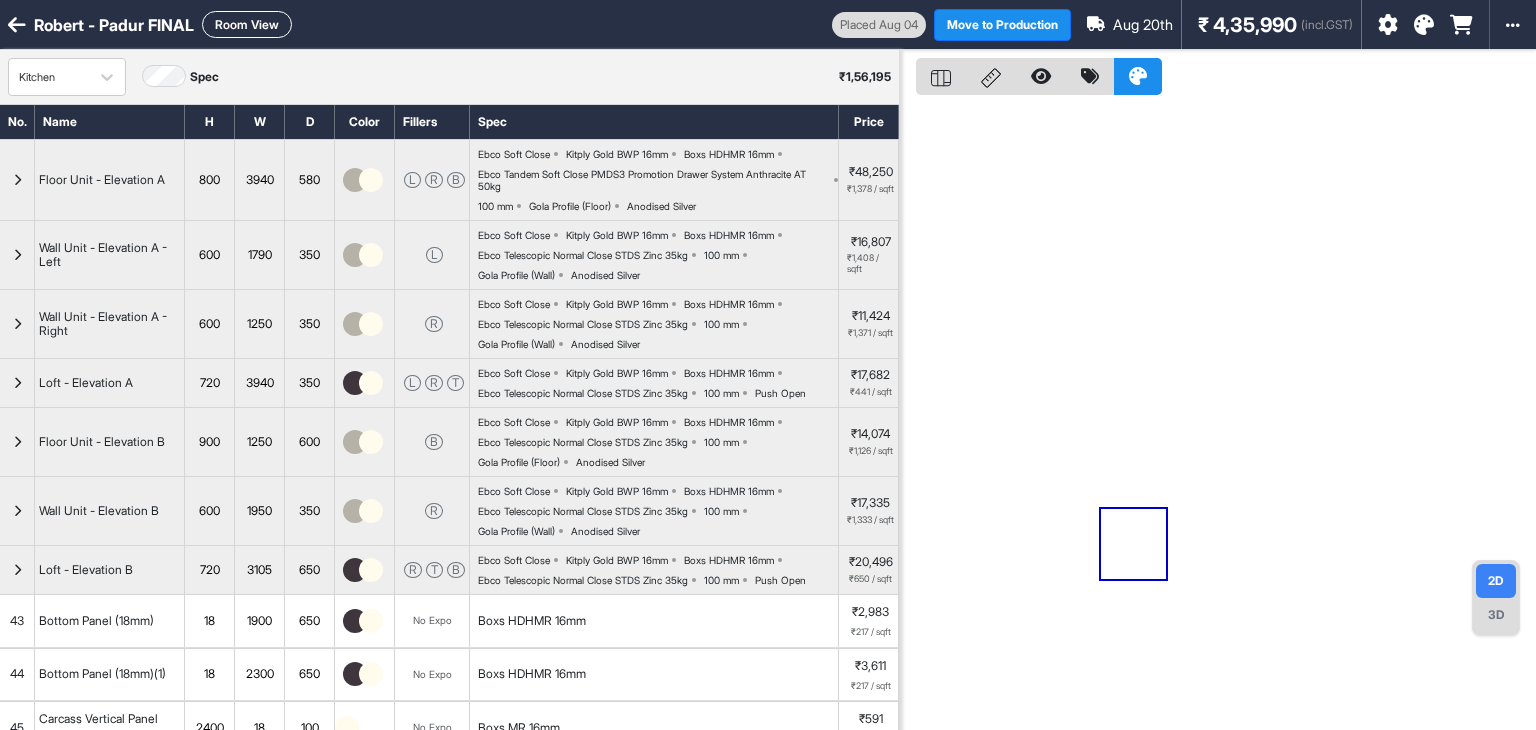 scroll, scrollTop: 0, scrollLeft: 0, axis: both 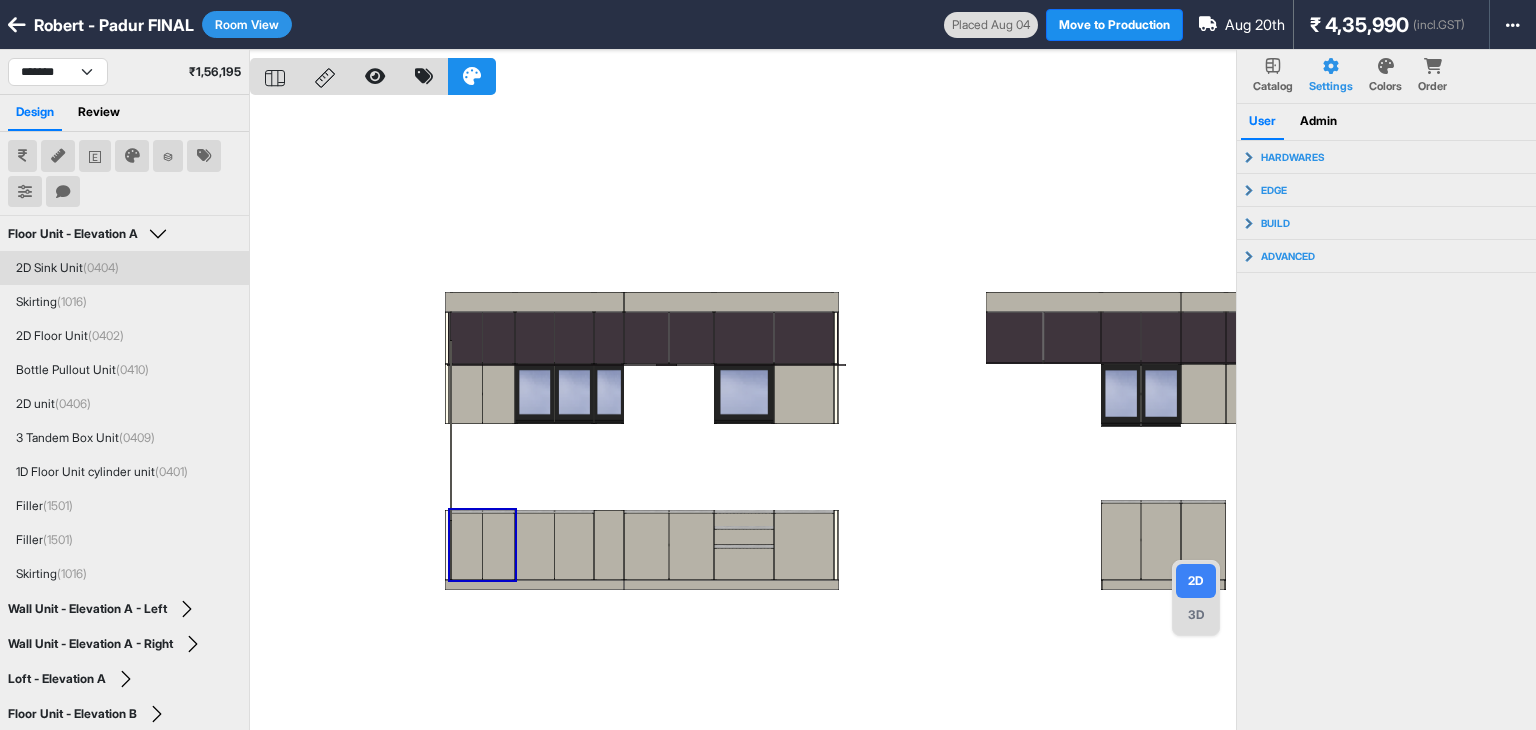 click on "Room View" at bounding box center [247, 24] 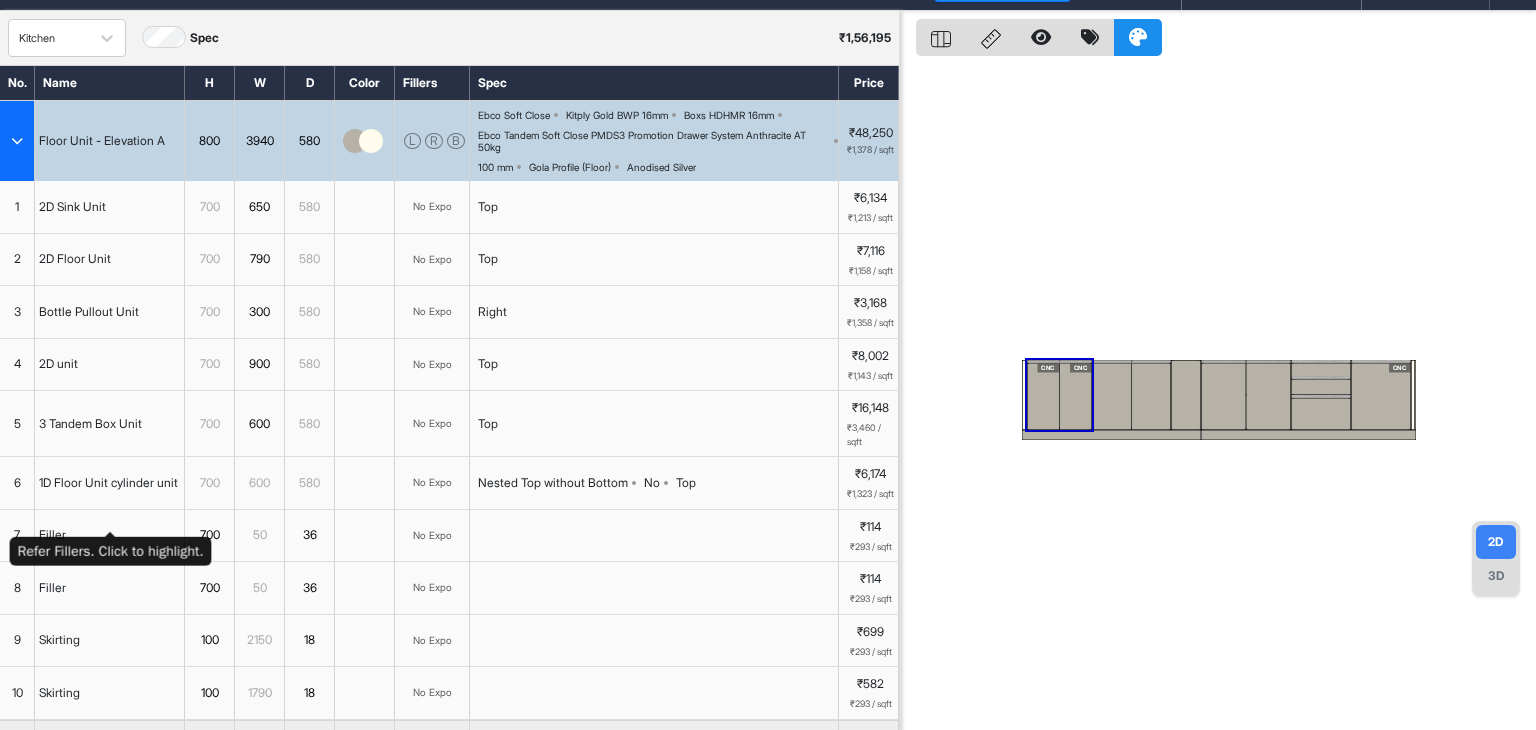 scroll, scrollTop: 0, scrollLeft: 0, axis: both 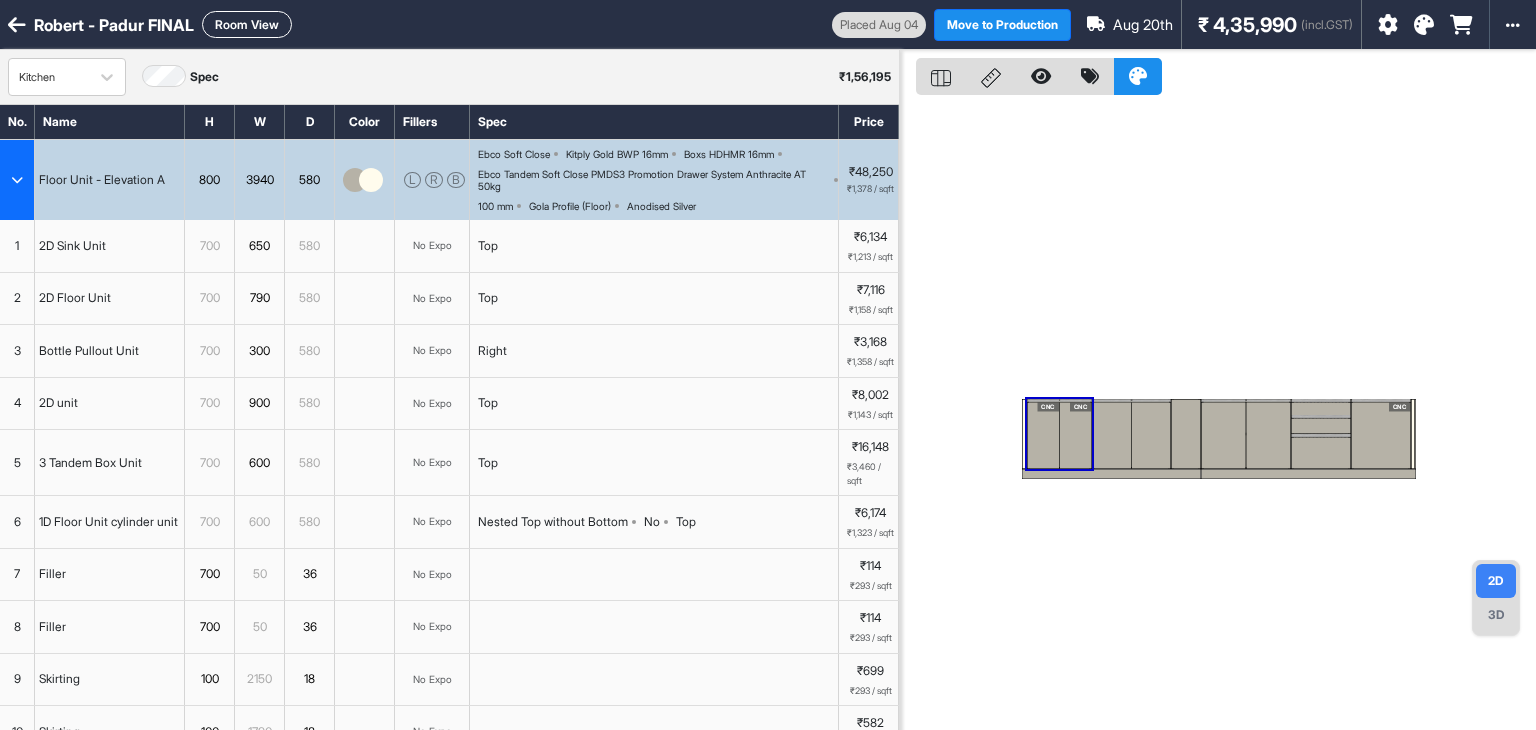 click at bounding box center [17, 180] 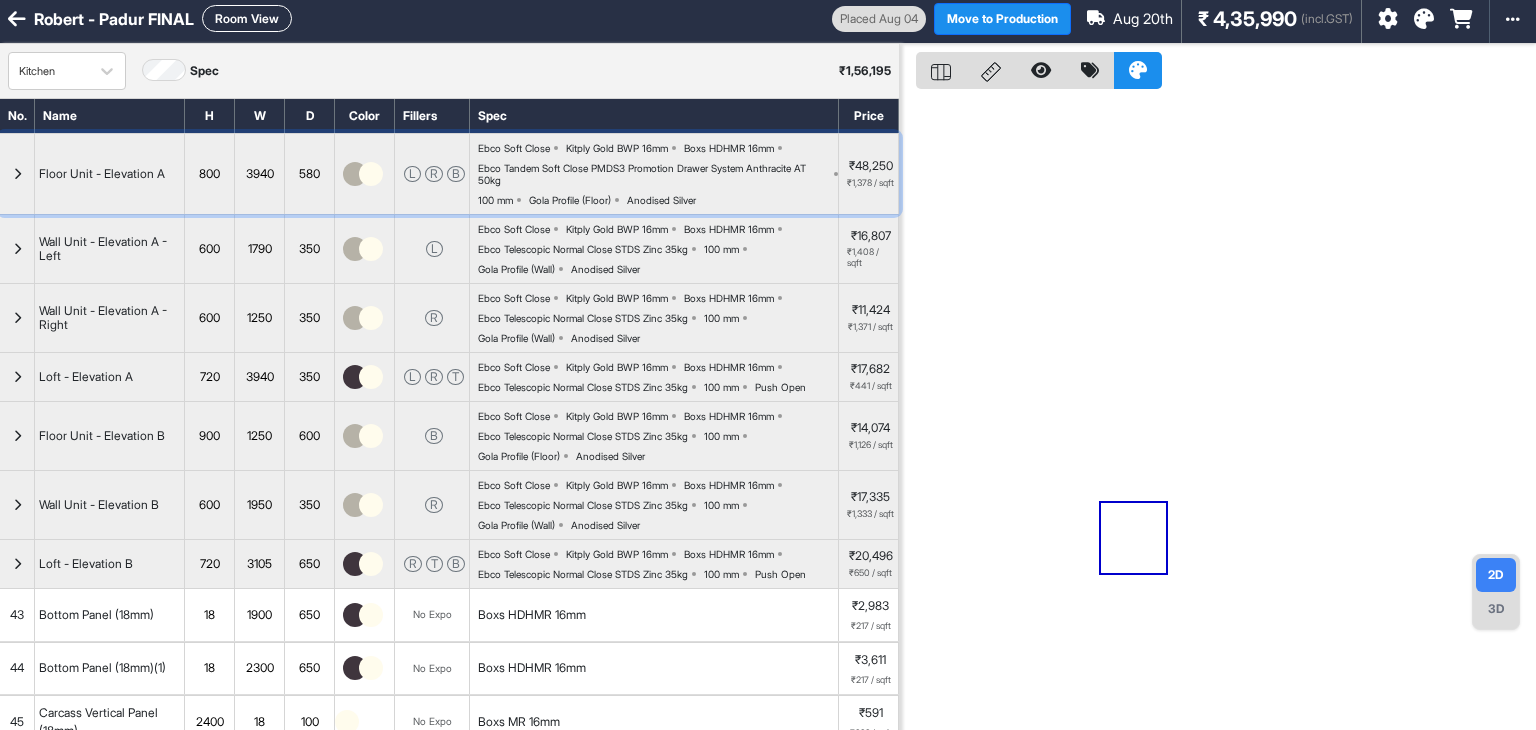 scroll, scrollTop: 0, scrollLeft: 0, axis: both 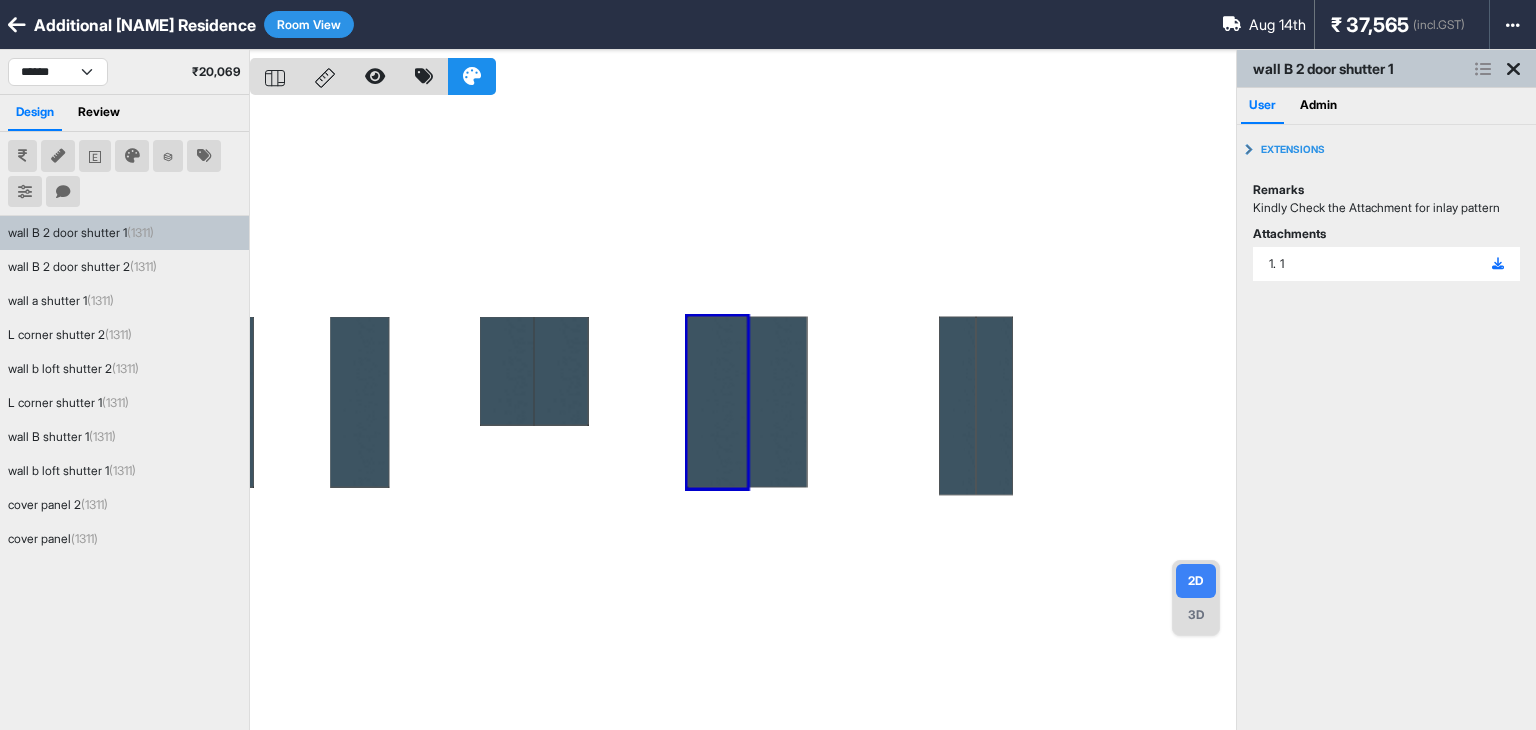 type 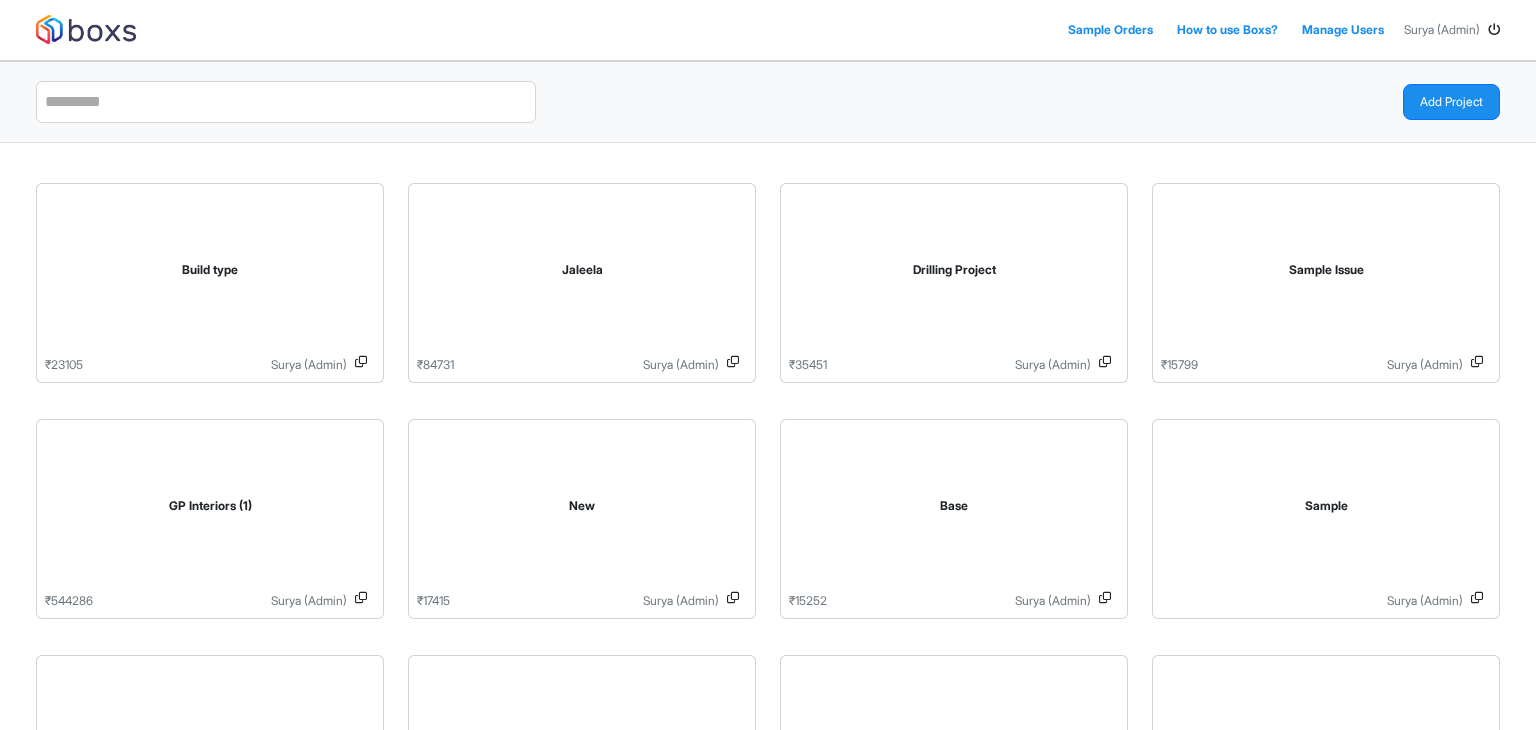scroll, scrollTop: 0, scrollLeft: 0, axis: both 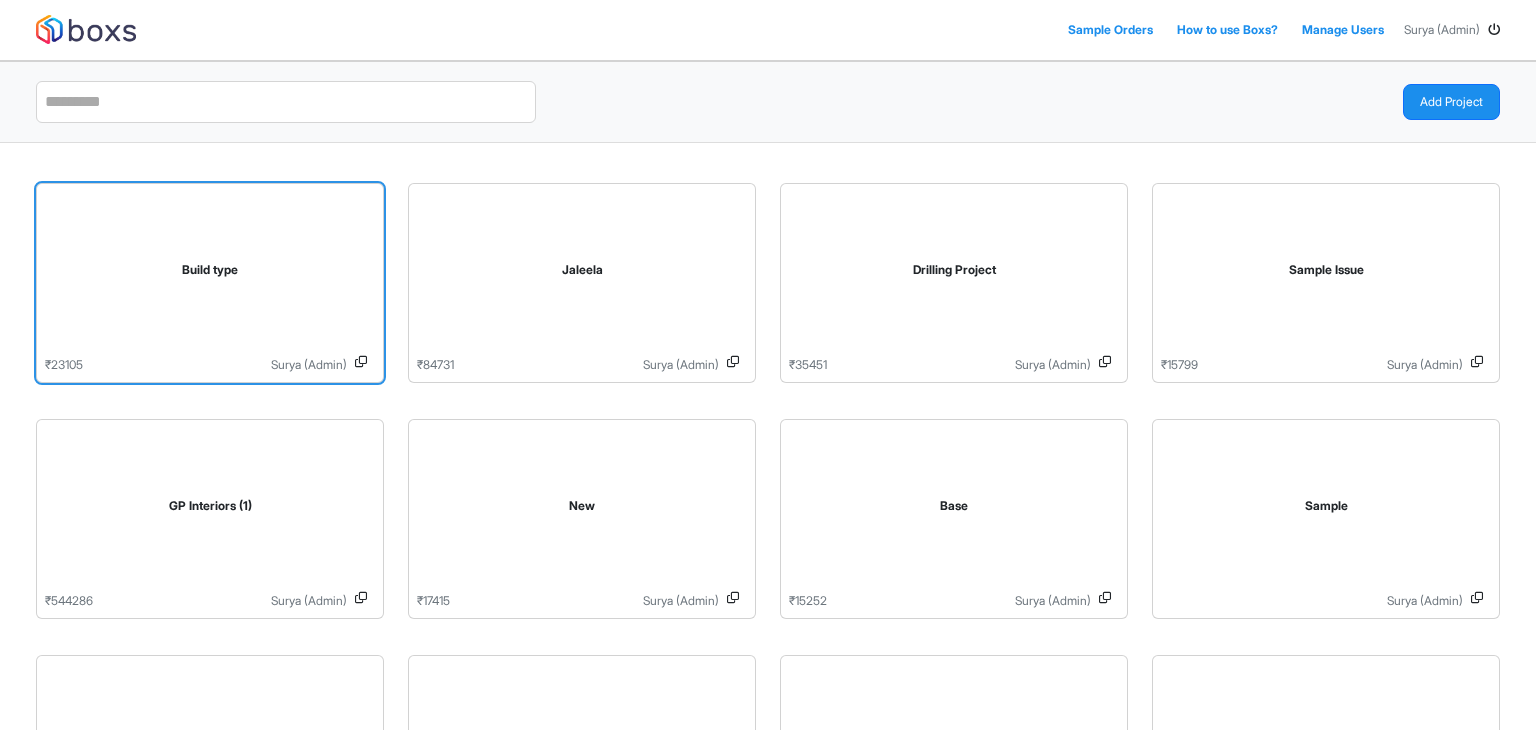 click on "Build type" at bounding box center (210, 270) 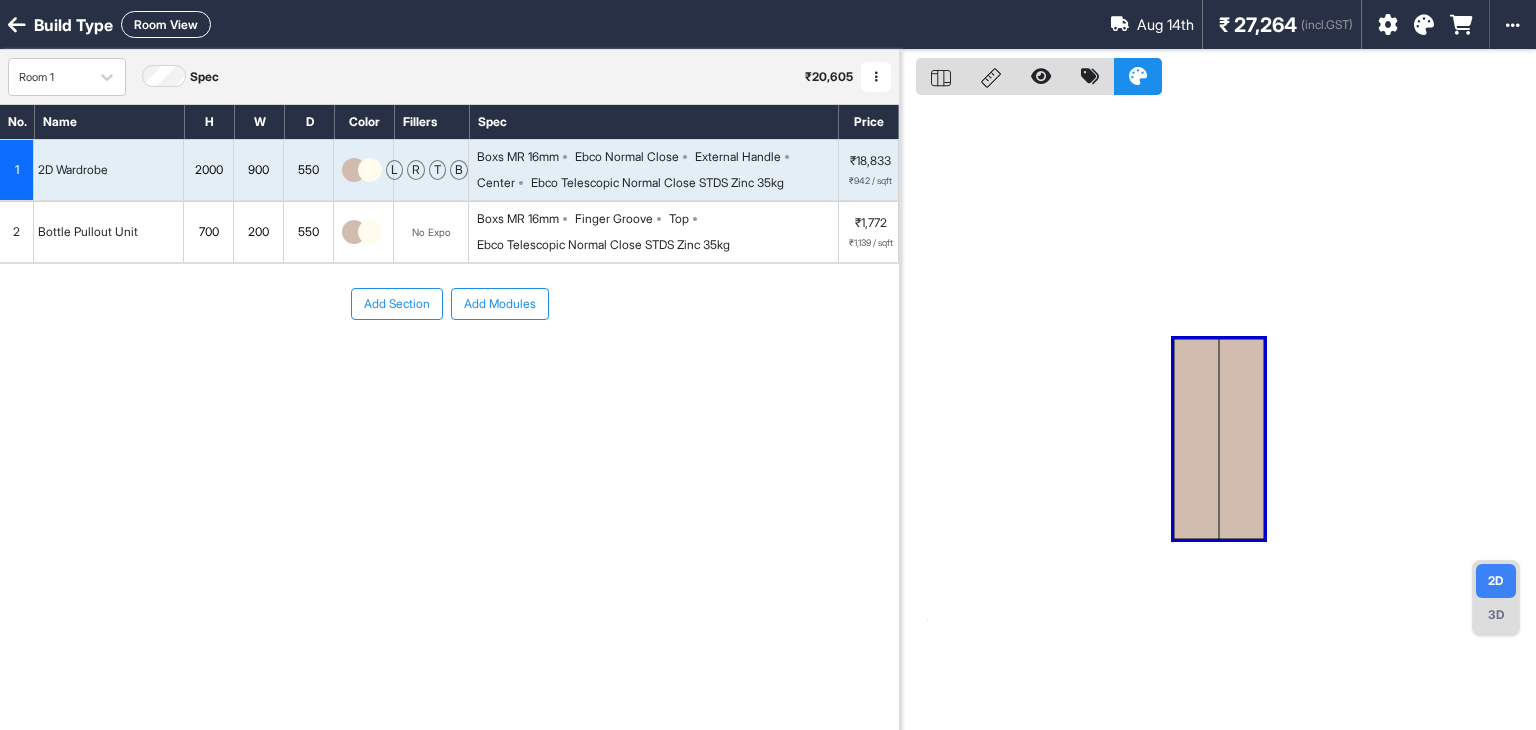 click at bounding box center [1417, 24] 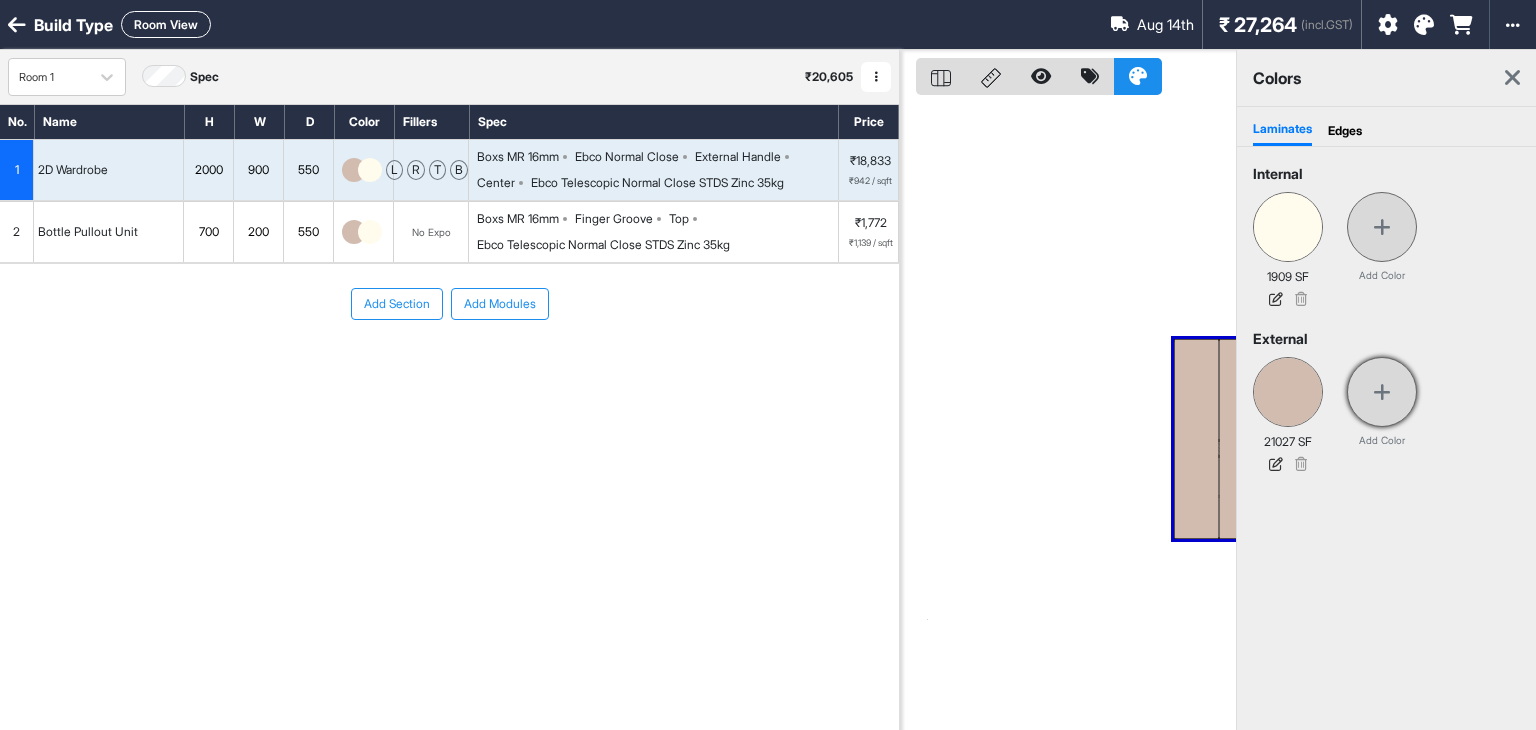 click at bounding box center (1382, 392) 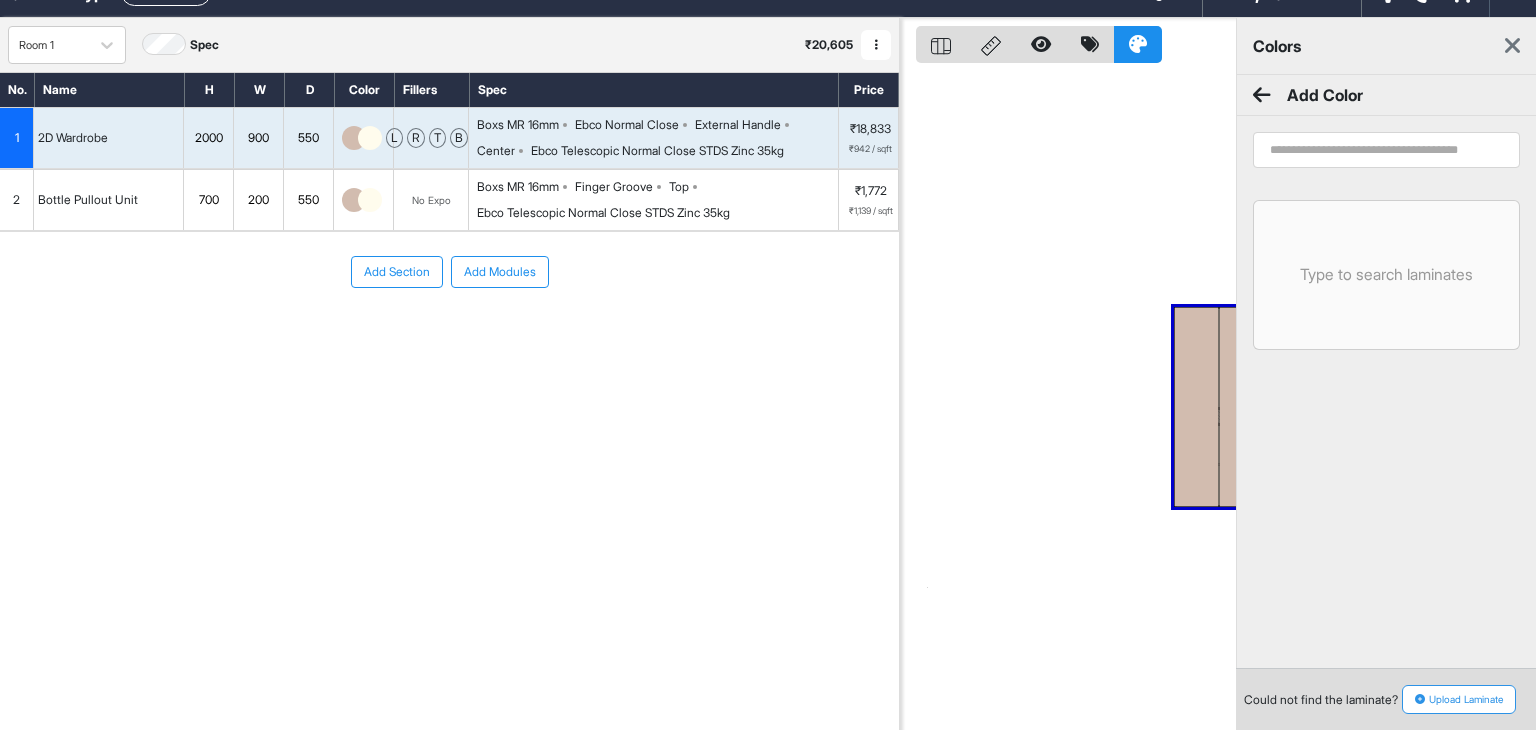scroll, scrollTop: 0, scrollLeft: 0, axis: both 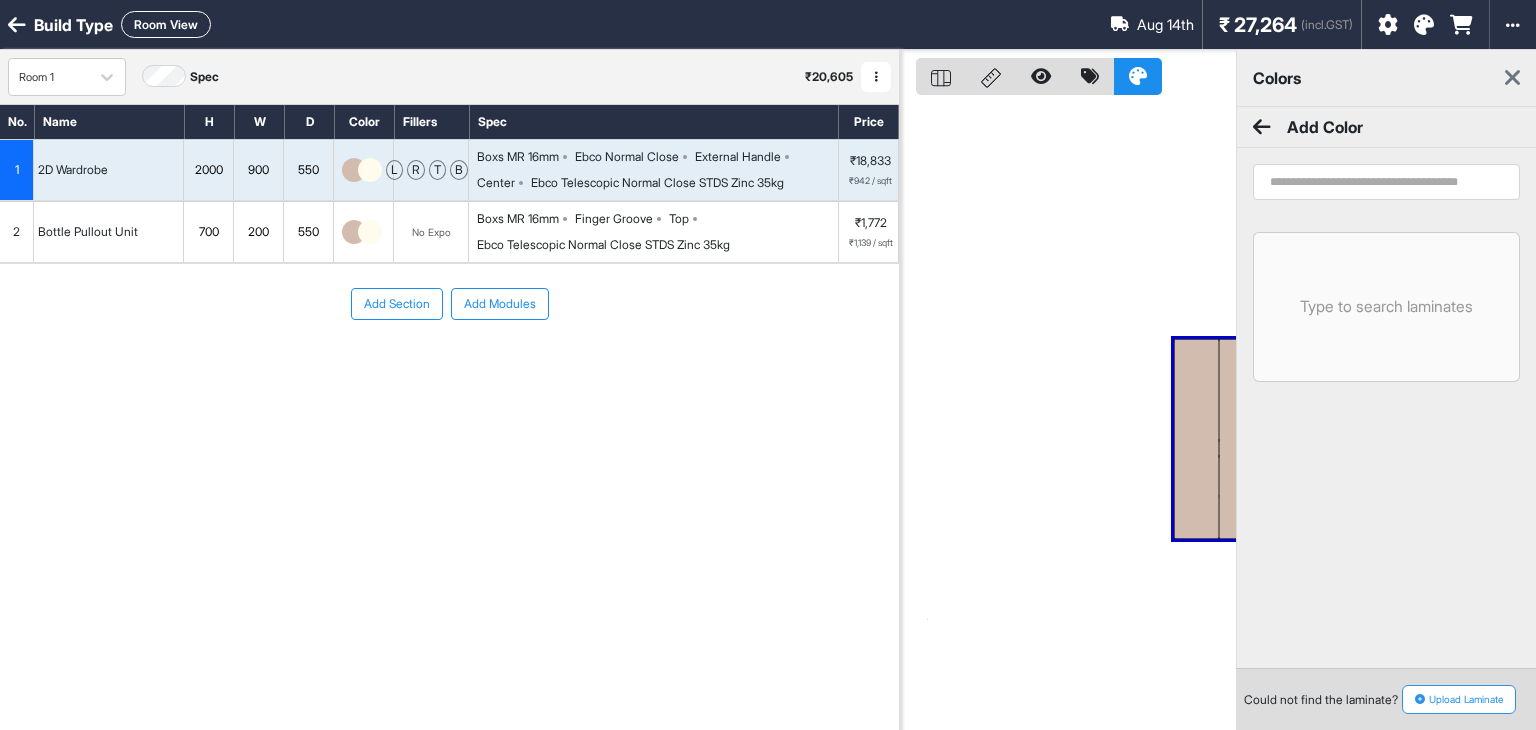 click on "Upload Laminate" at bounding box center [1459, 699] 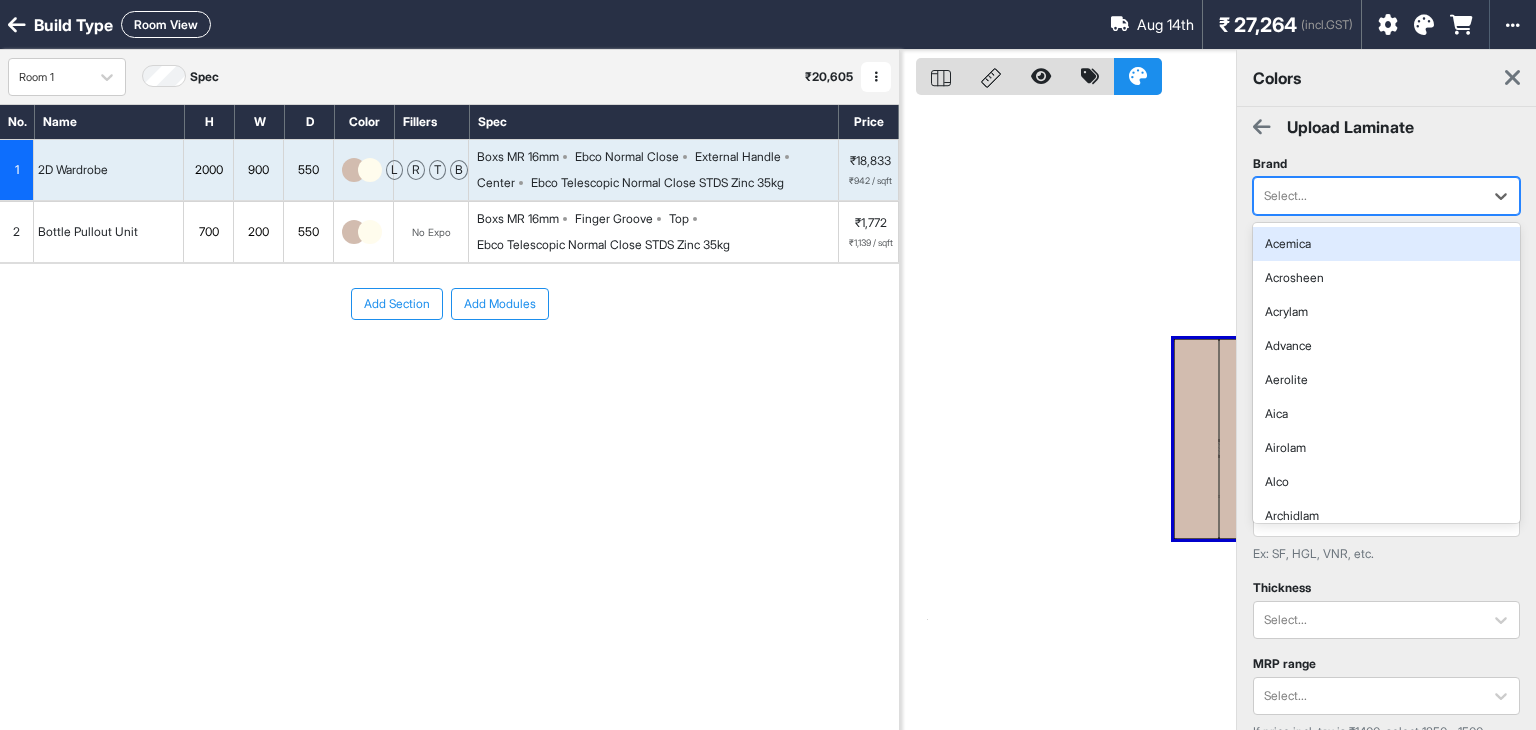 click at bounding box center [1368, 196] 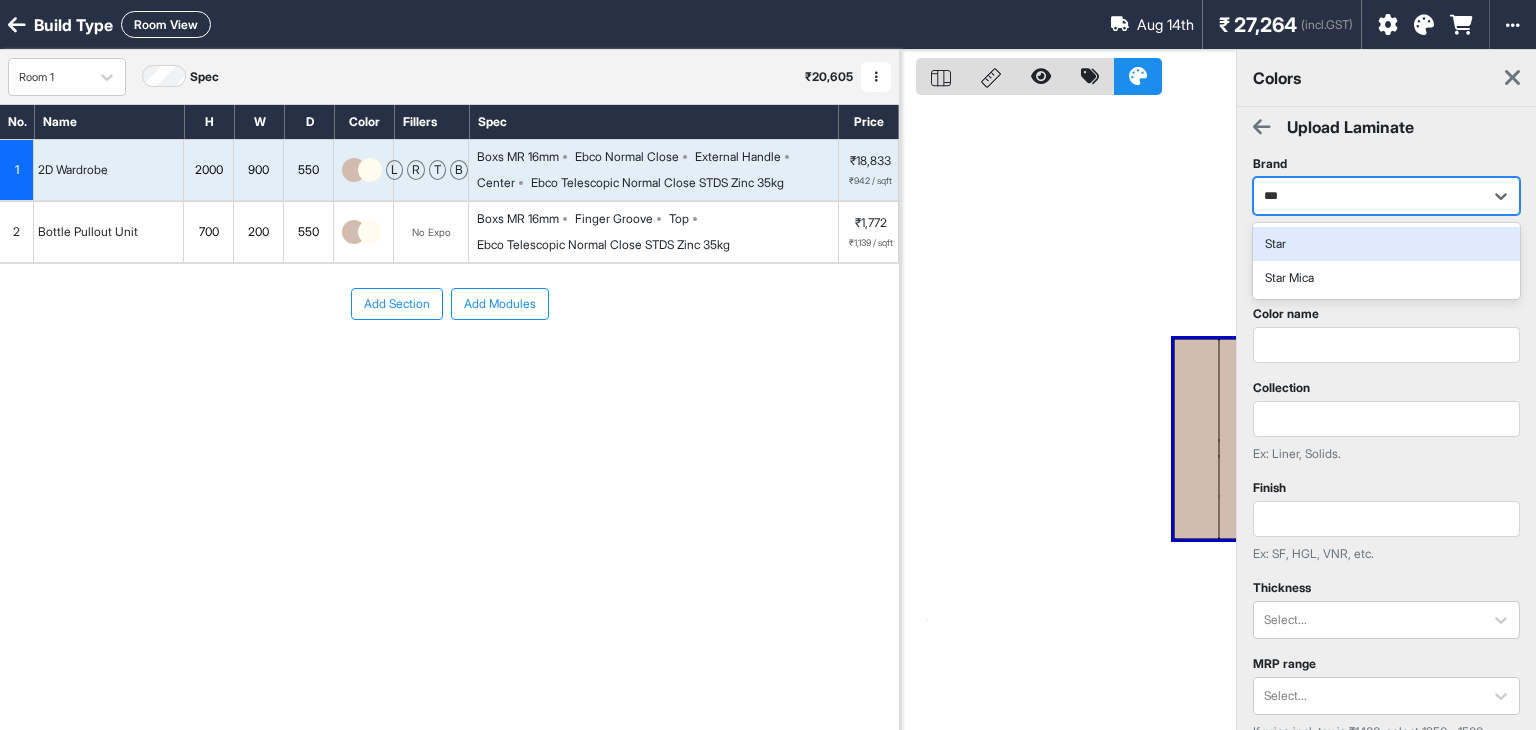 type on "****" 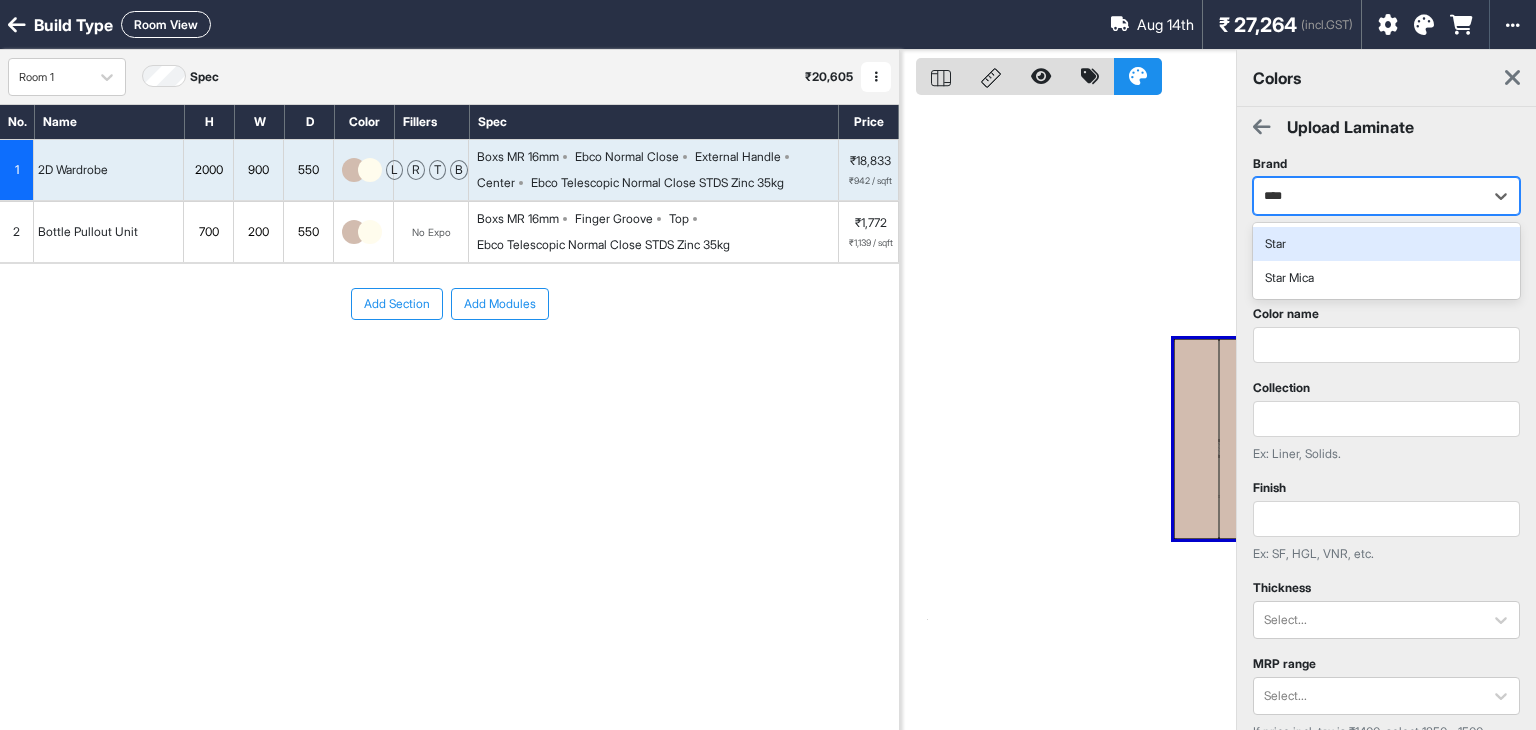 click on "Star" at bounding box center (1386, 244) 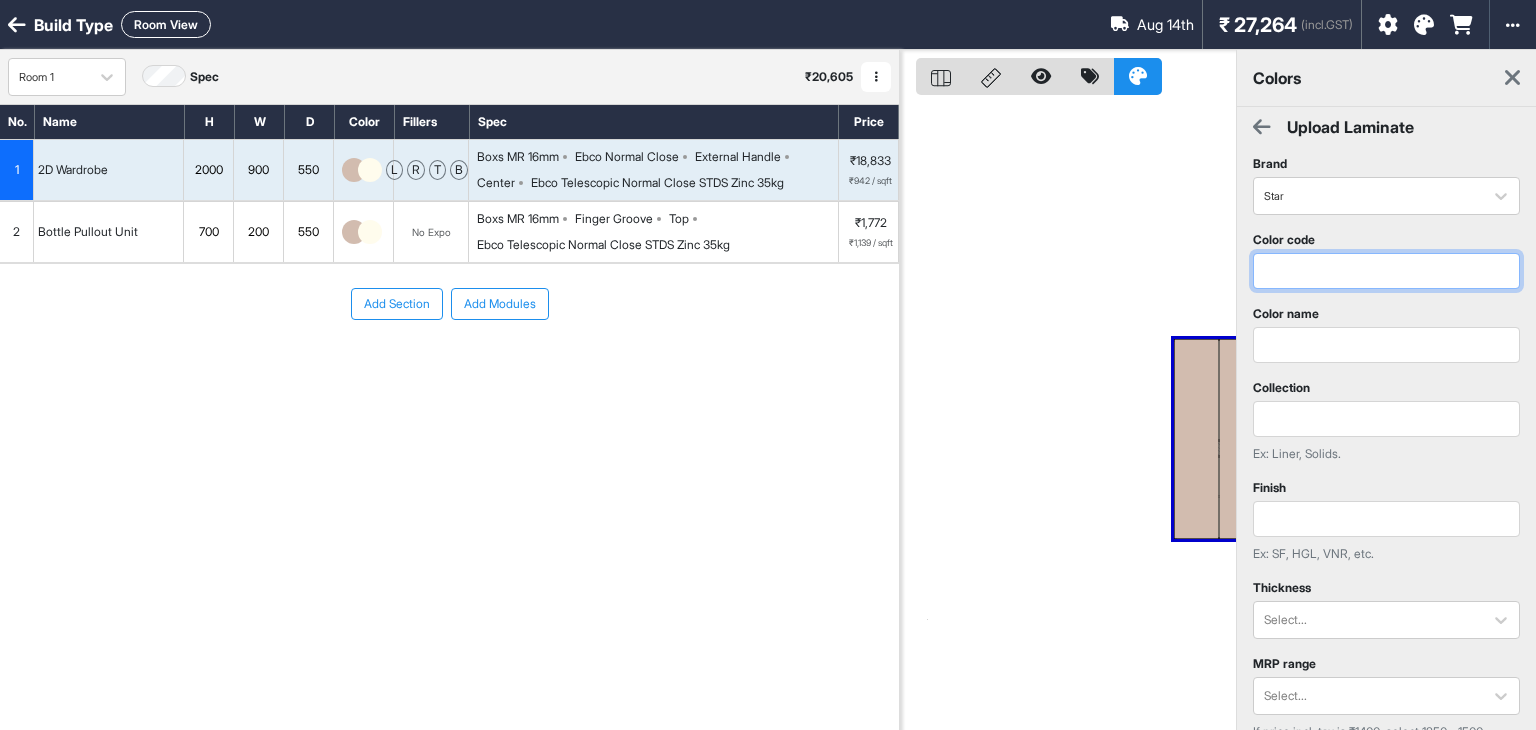 click at bounding box center [1386, 271] 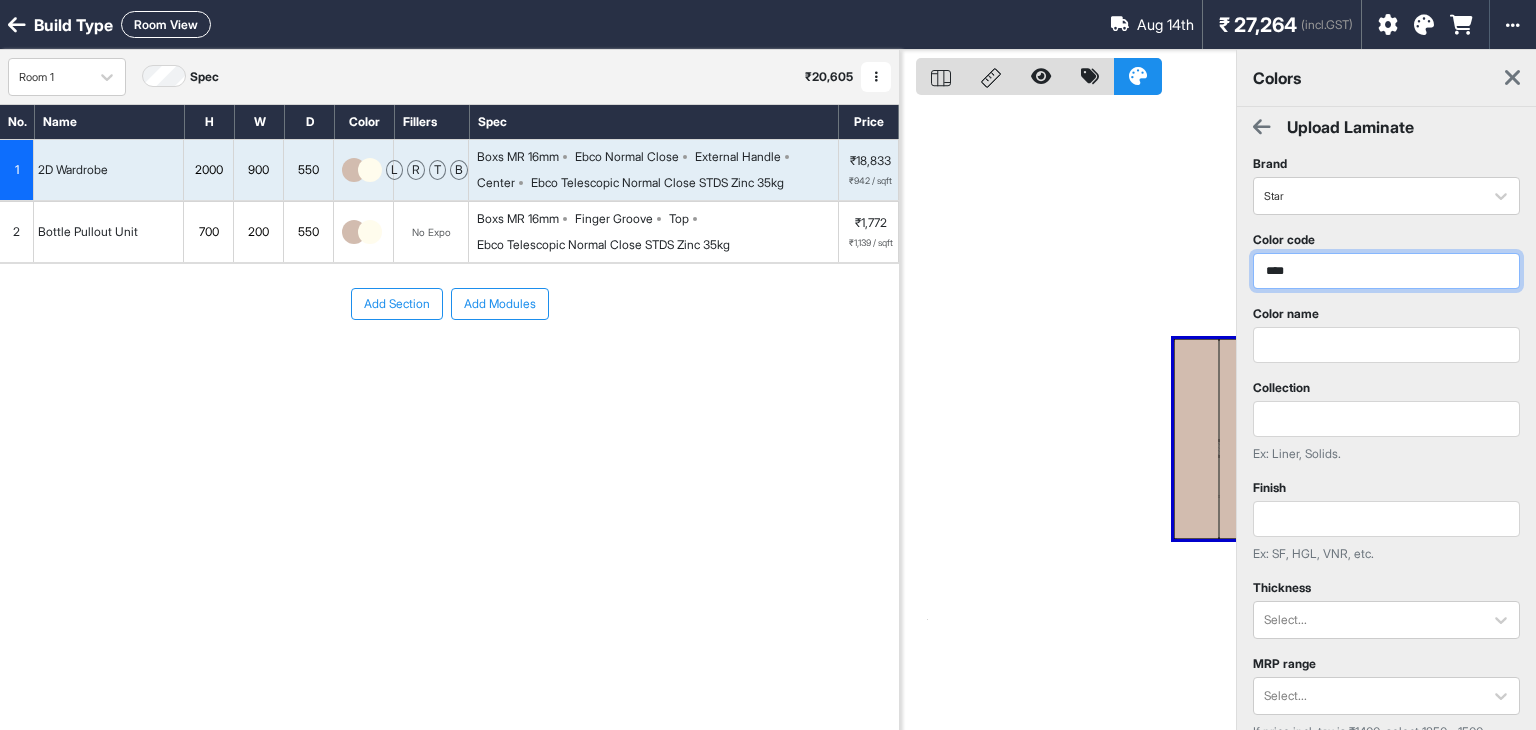 type on "****" 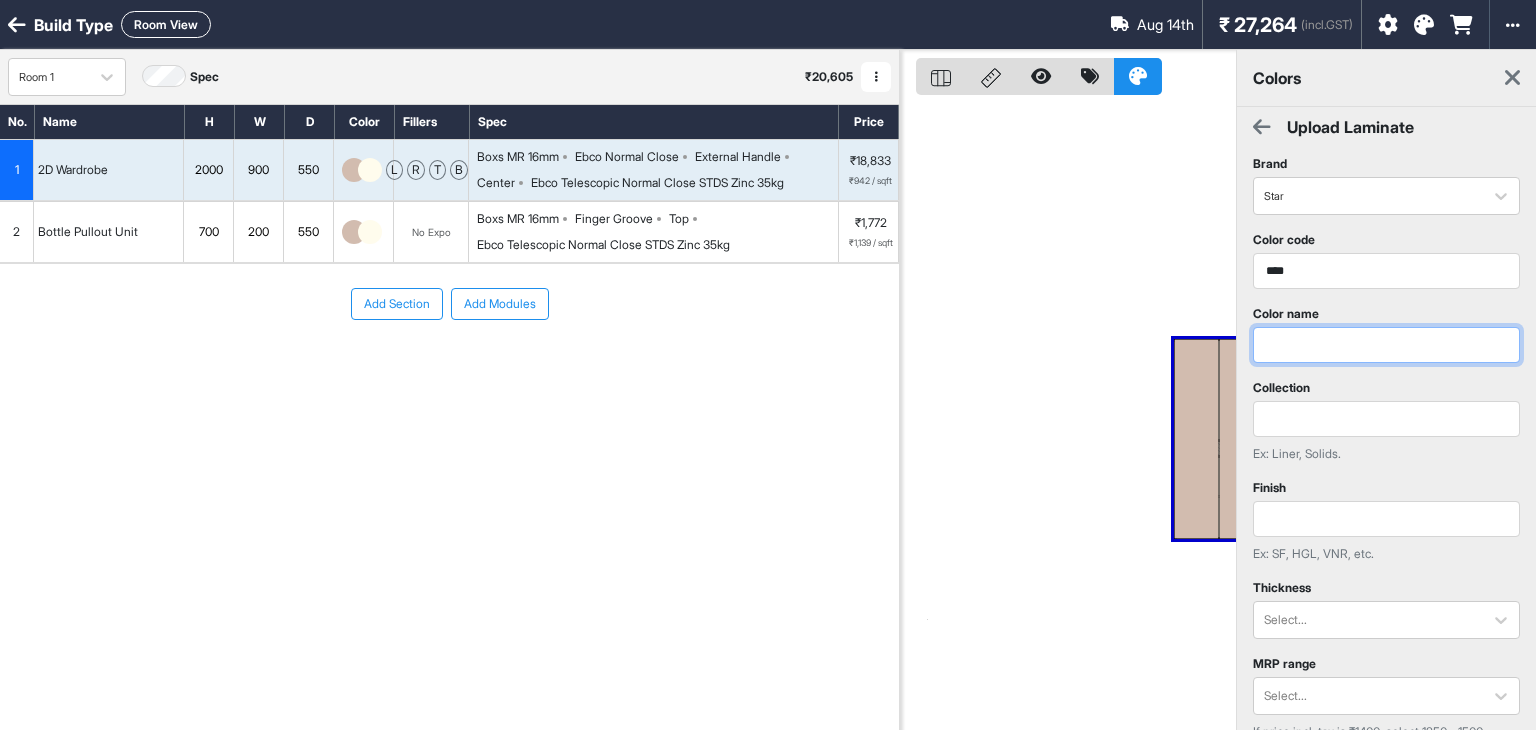 click at bounding box center [1386, 345] 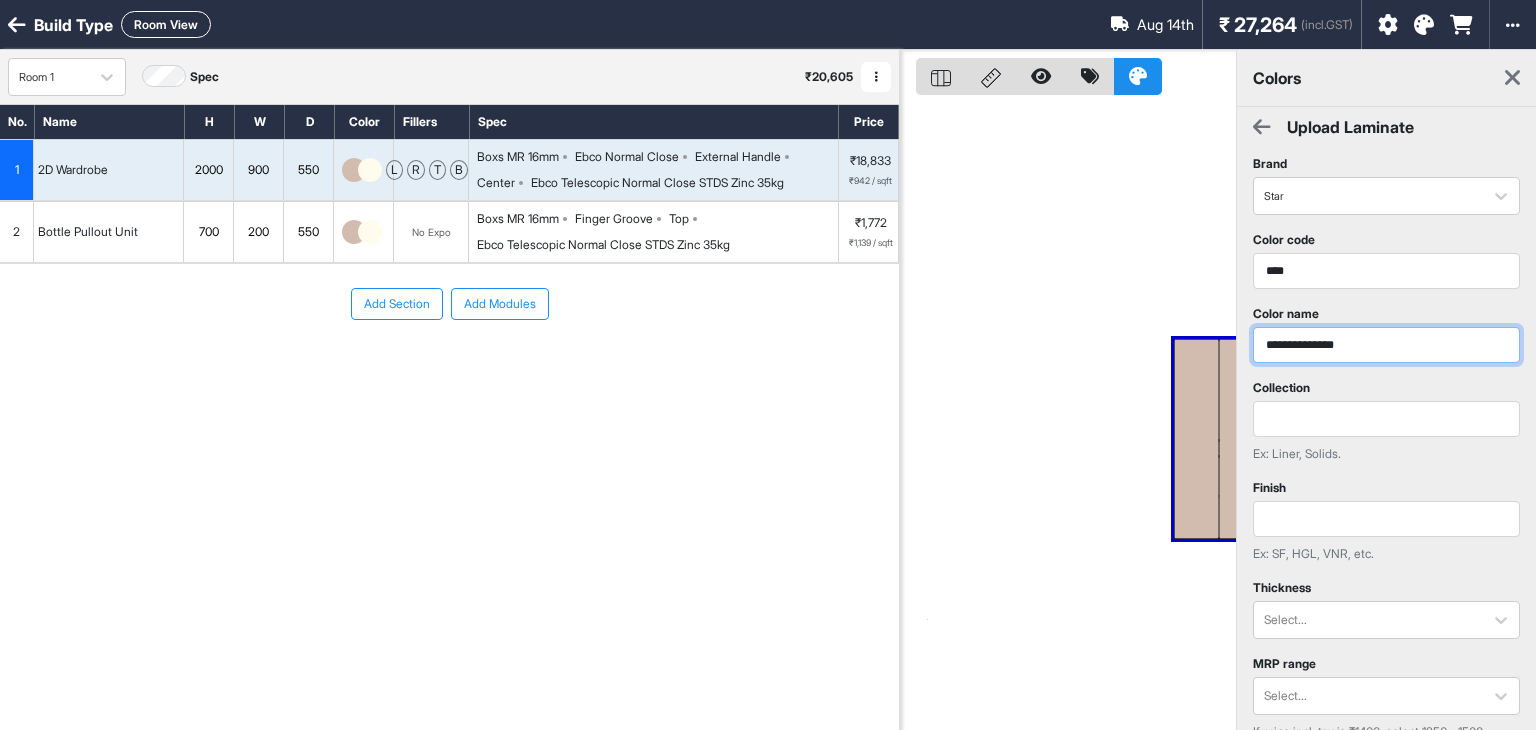 type on "**********" 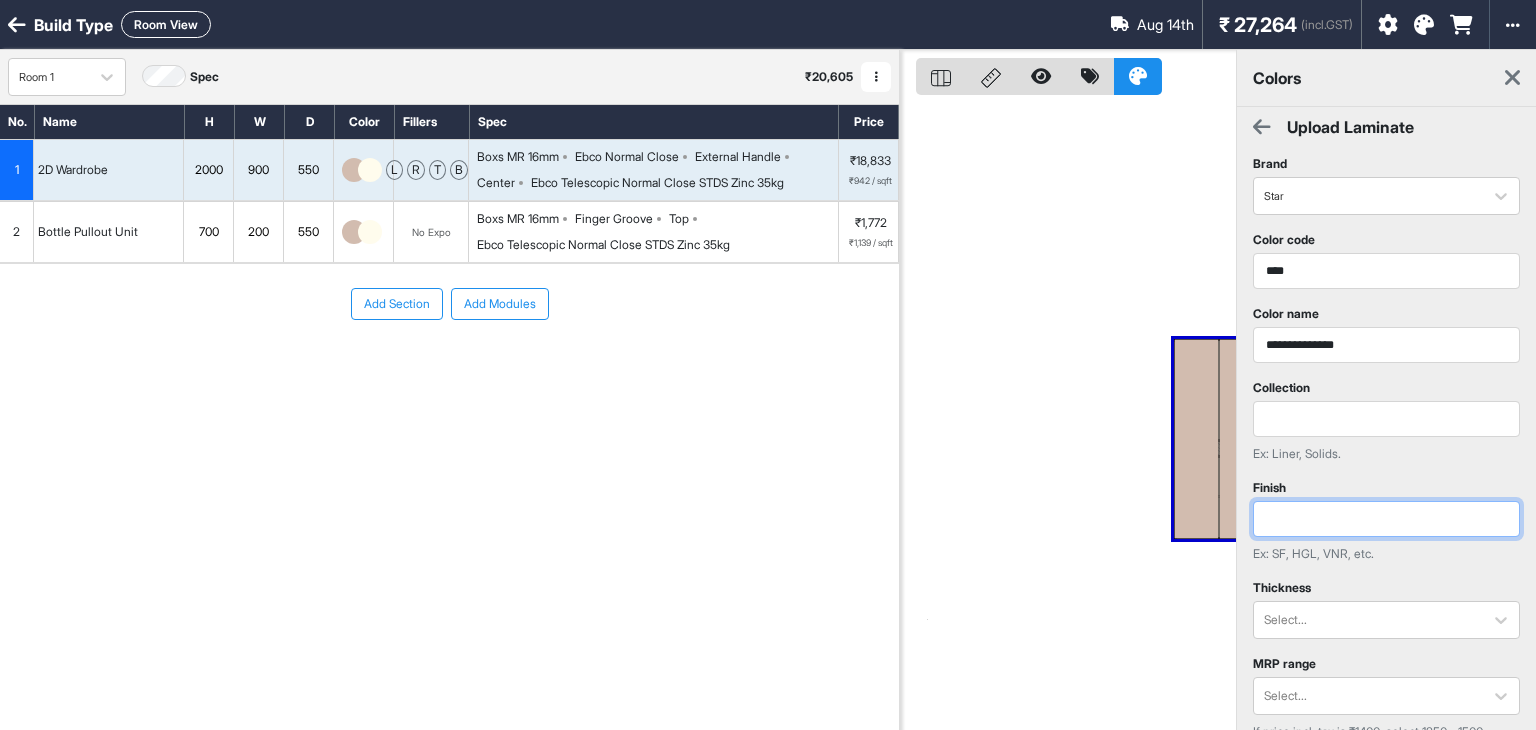 click at bounding box center (1386, 519) 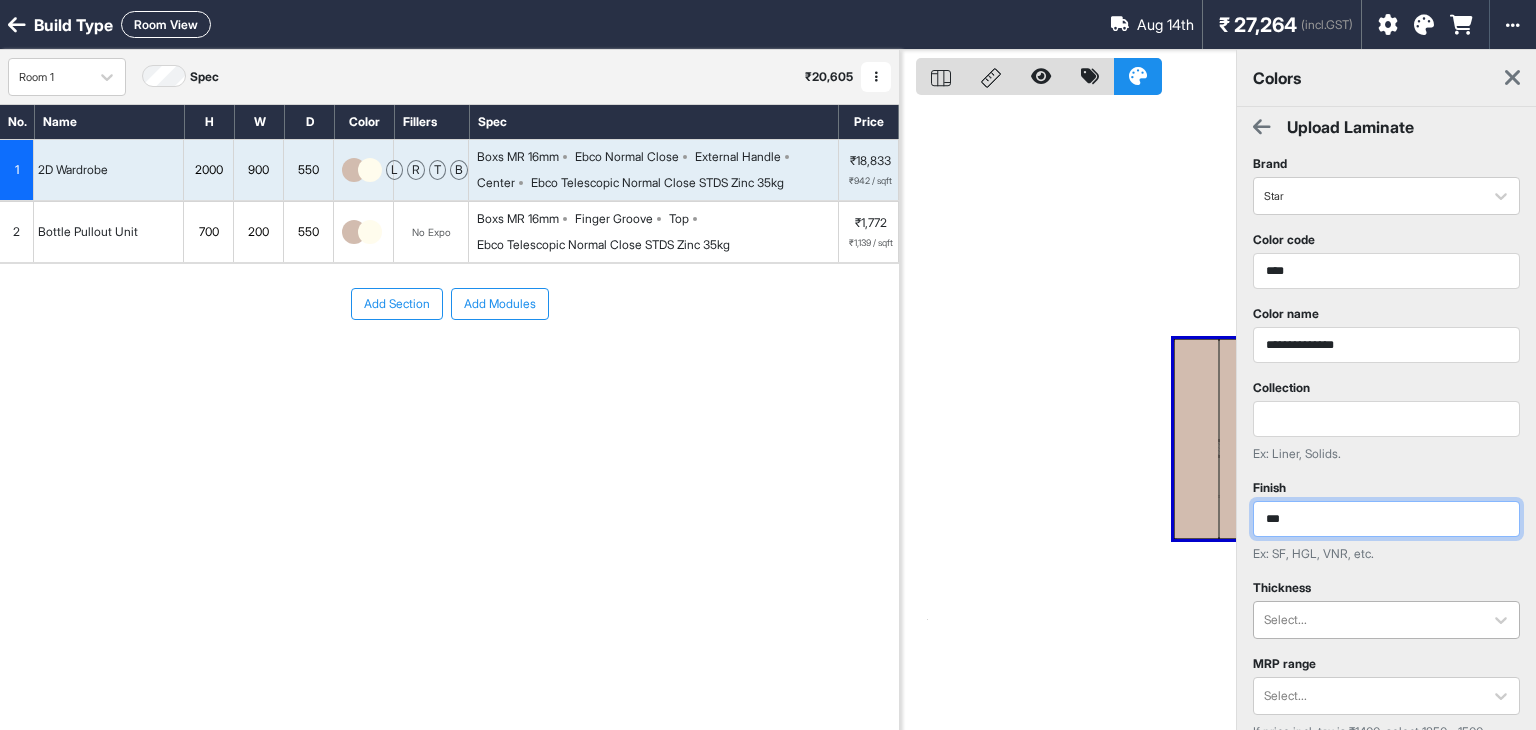 type on "***" 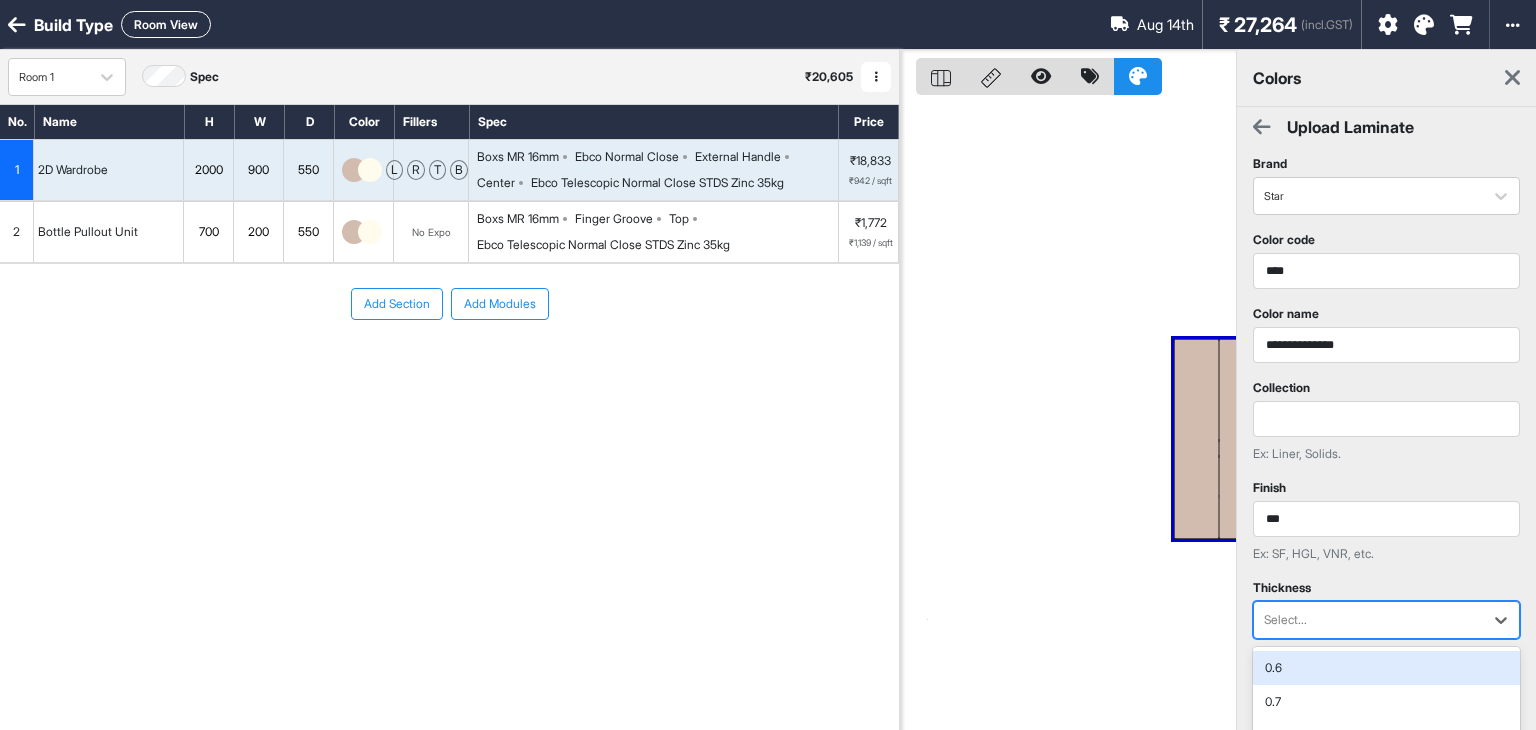 click at bounding box center [1368, 620] 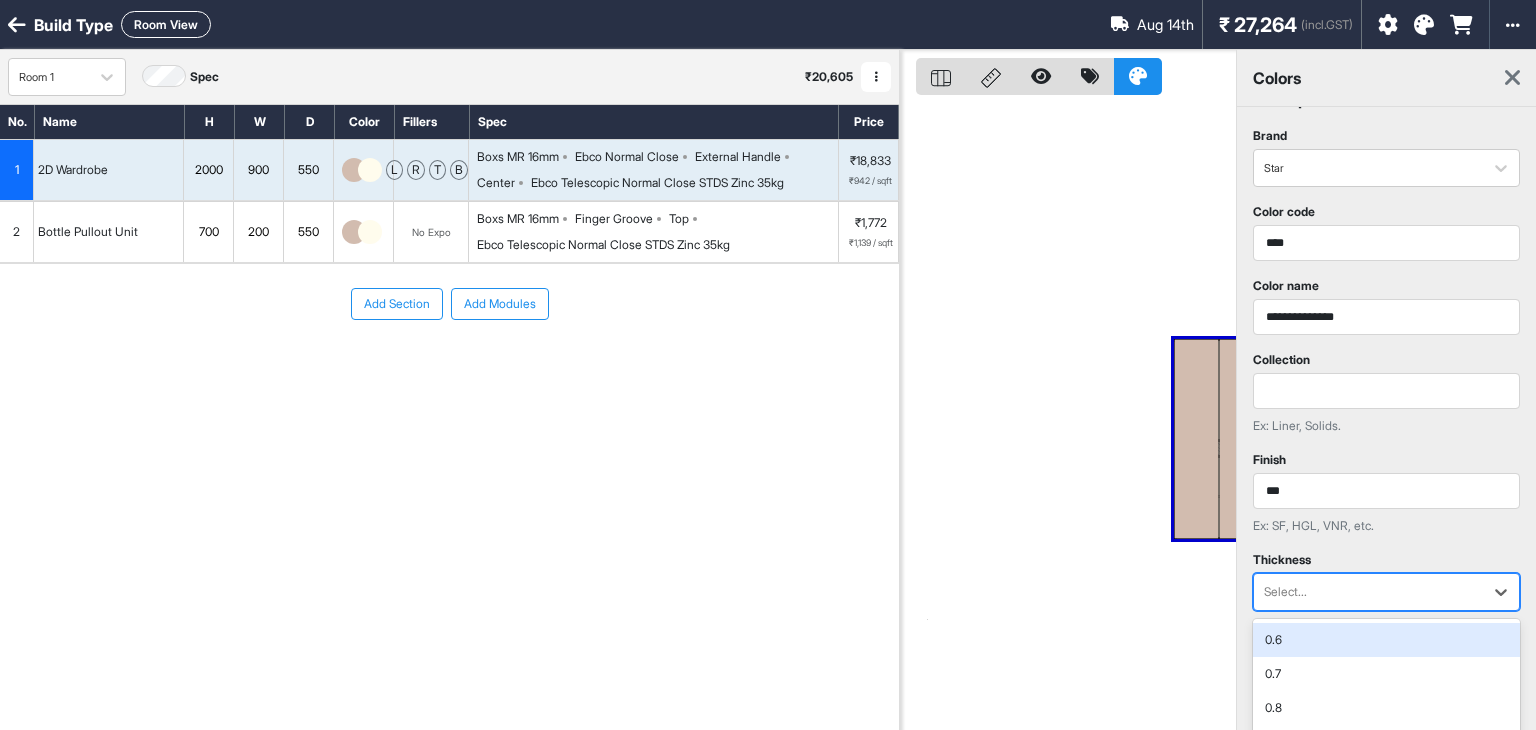 scroll, scrollTop: 0, scrollLeft: 0, axis: both 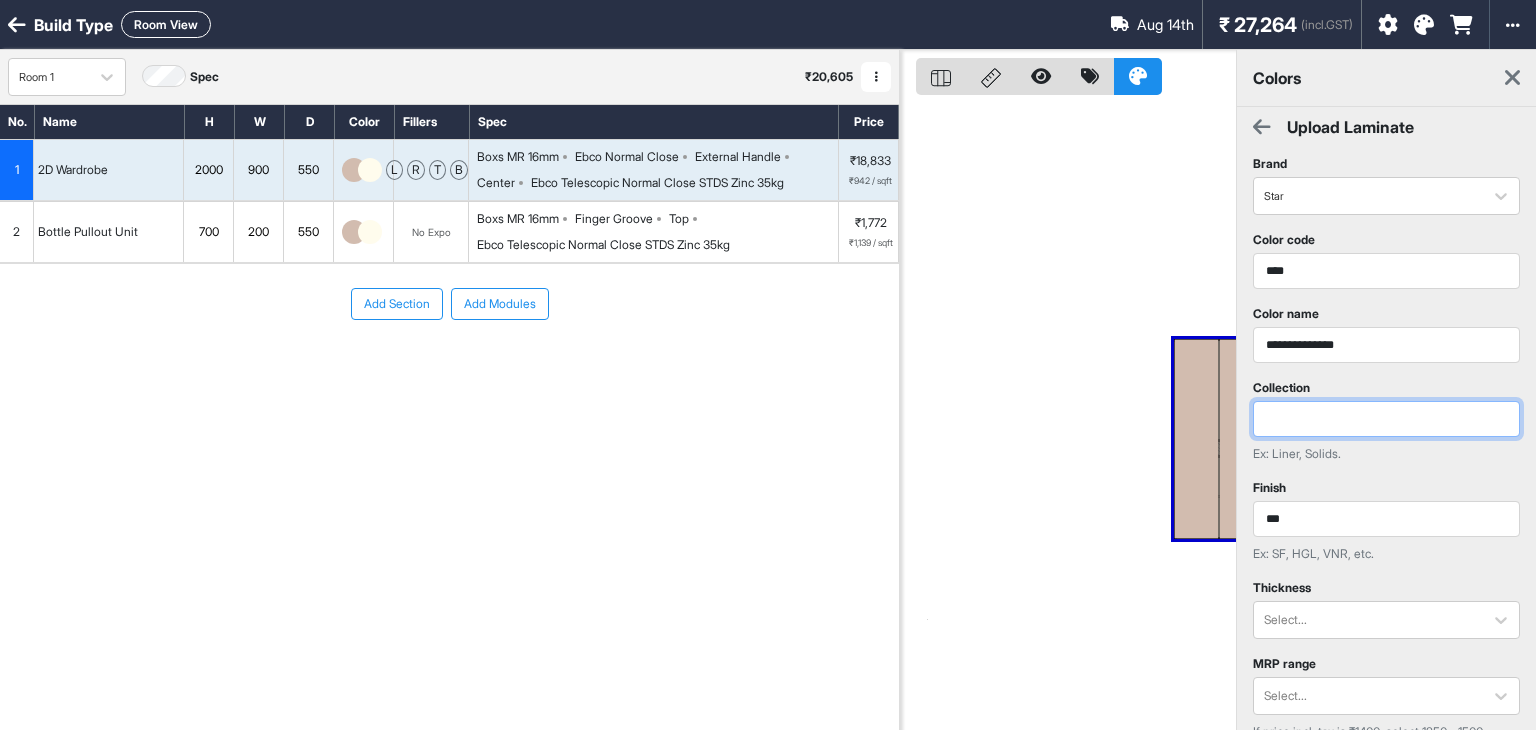click at bounding box center (1386, 419) 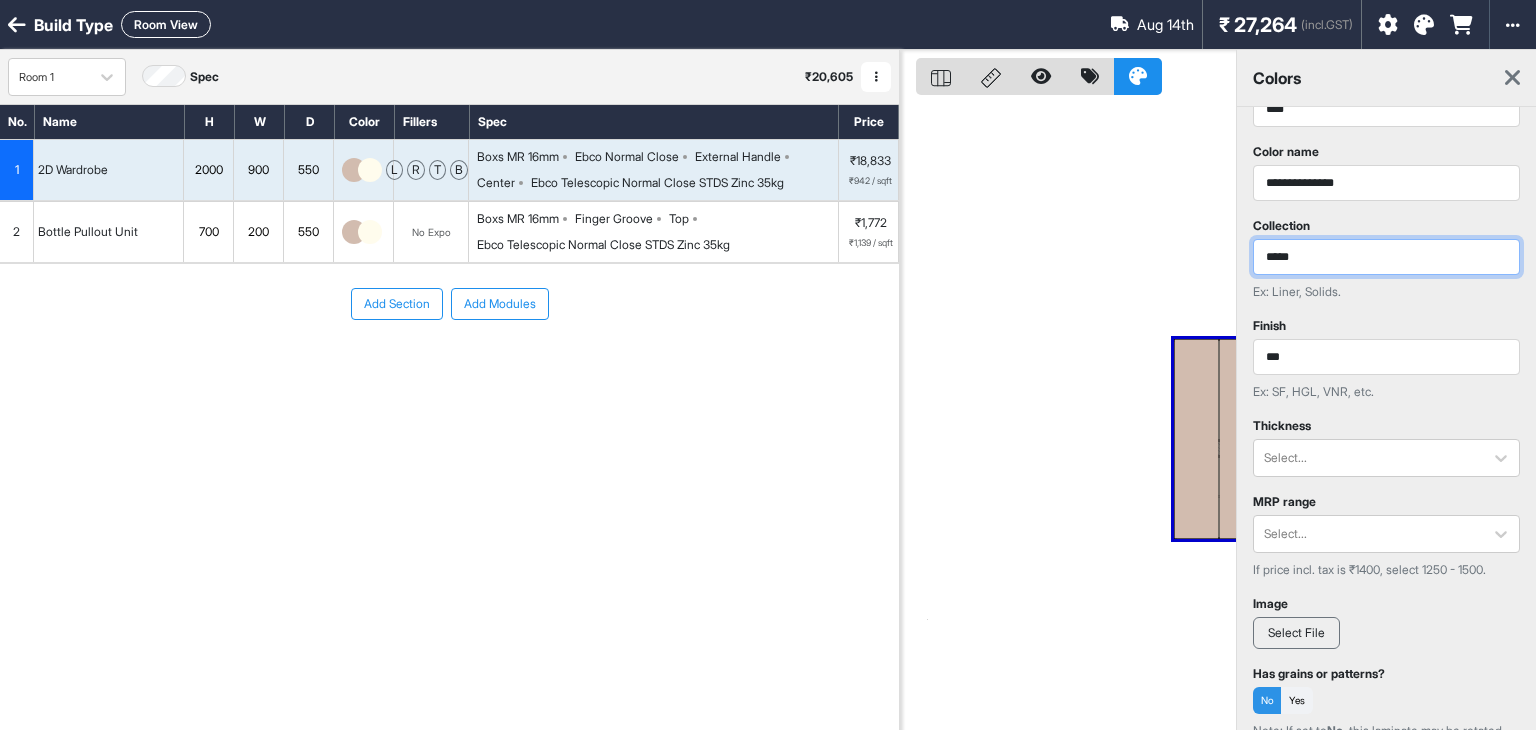 scroll, scrollTop: 200, scrollLeft: 0, axis: vertical 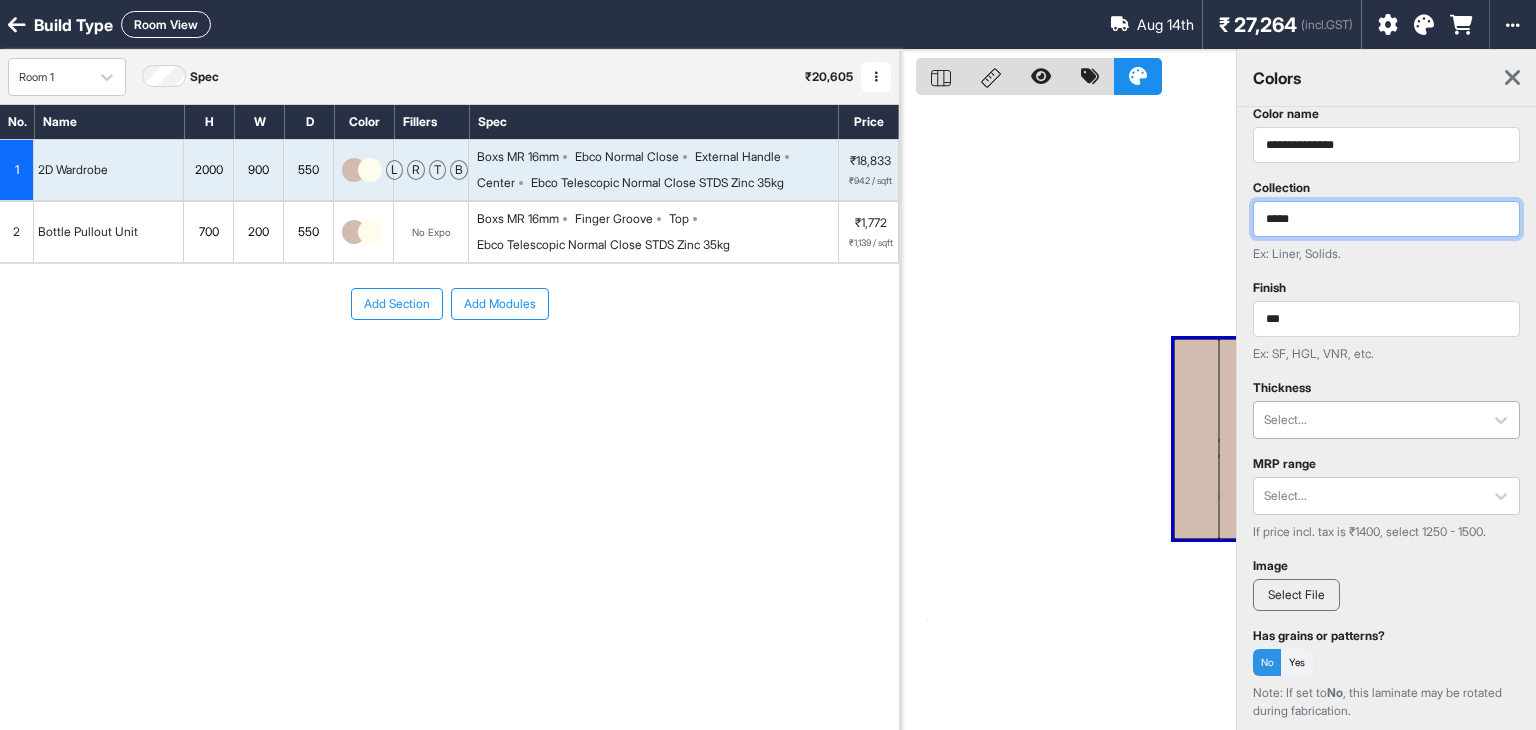 type on "*****" 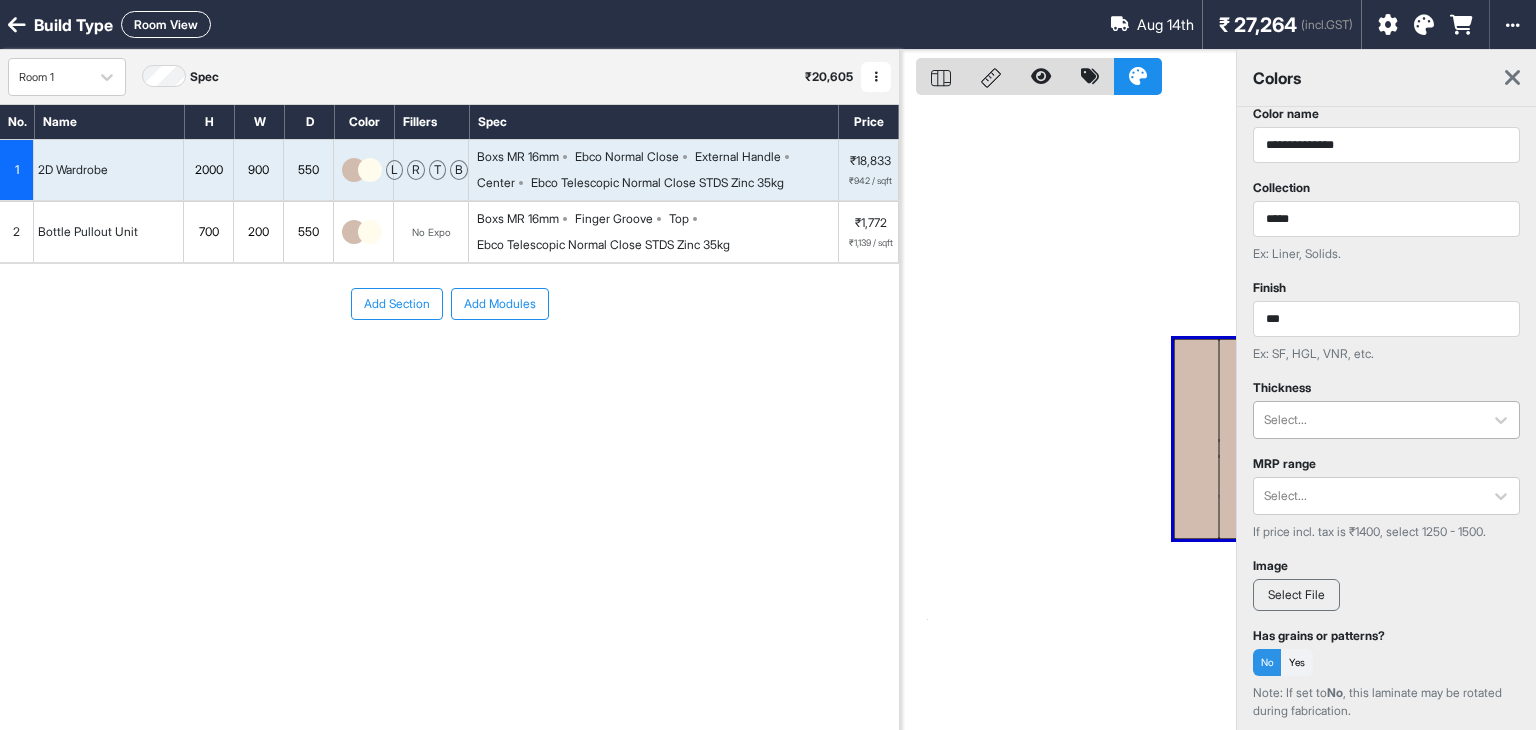 click at bounding box center (1368, 420) 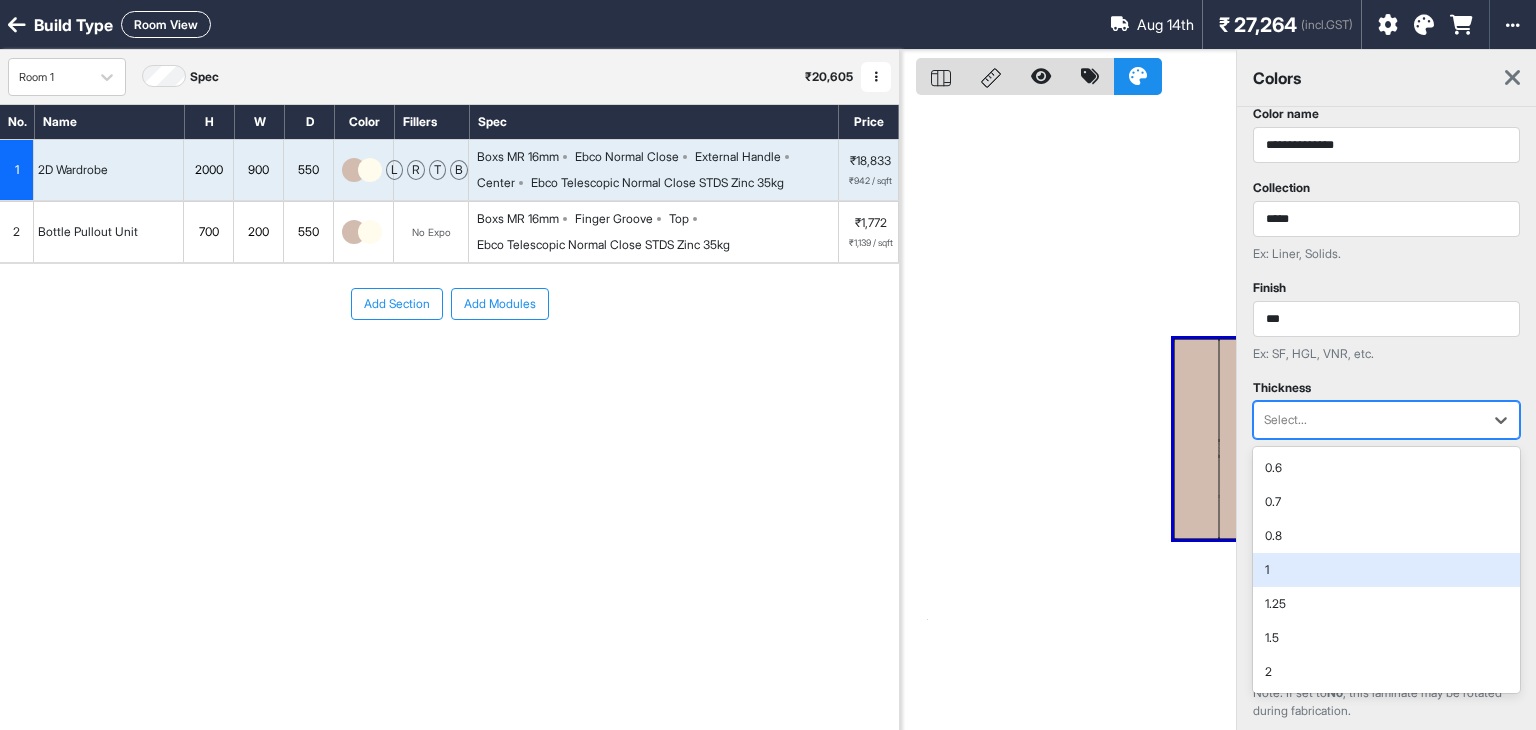 click on "1" at bounding box center (1386, 570) 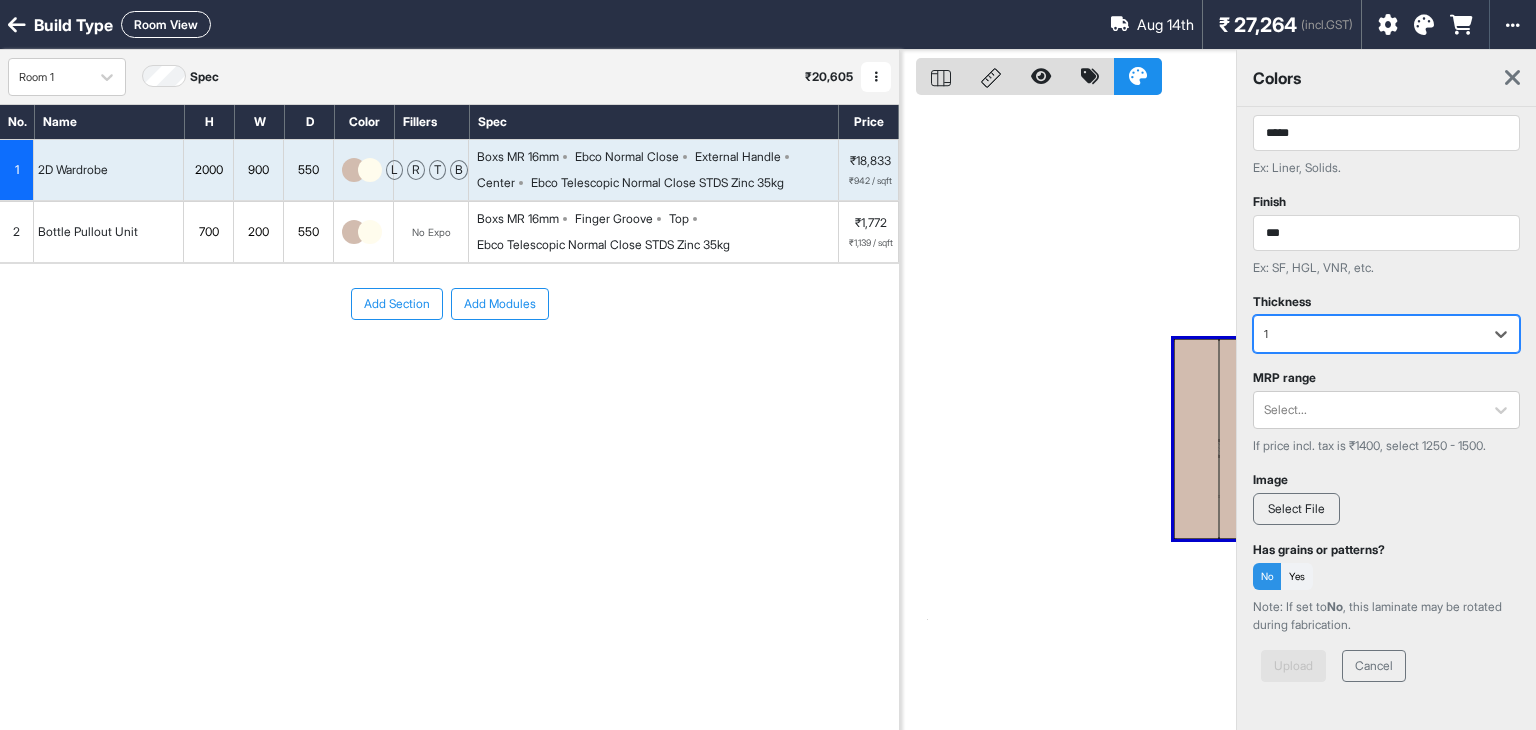 scroll, scrollTop: 296, scrollLeft: 0, axis: vertical 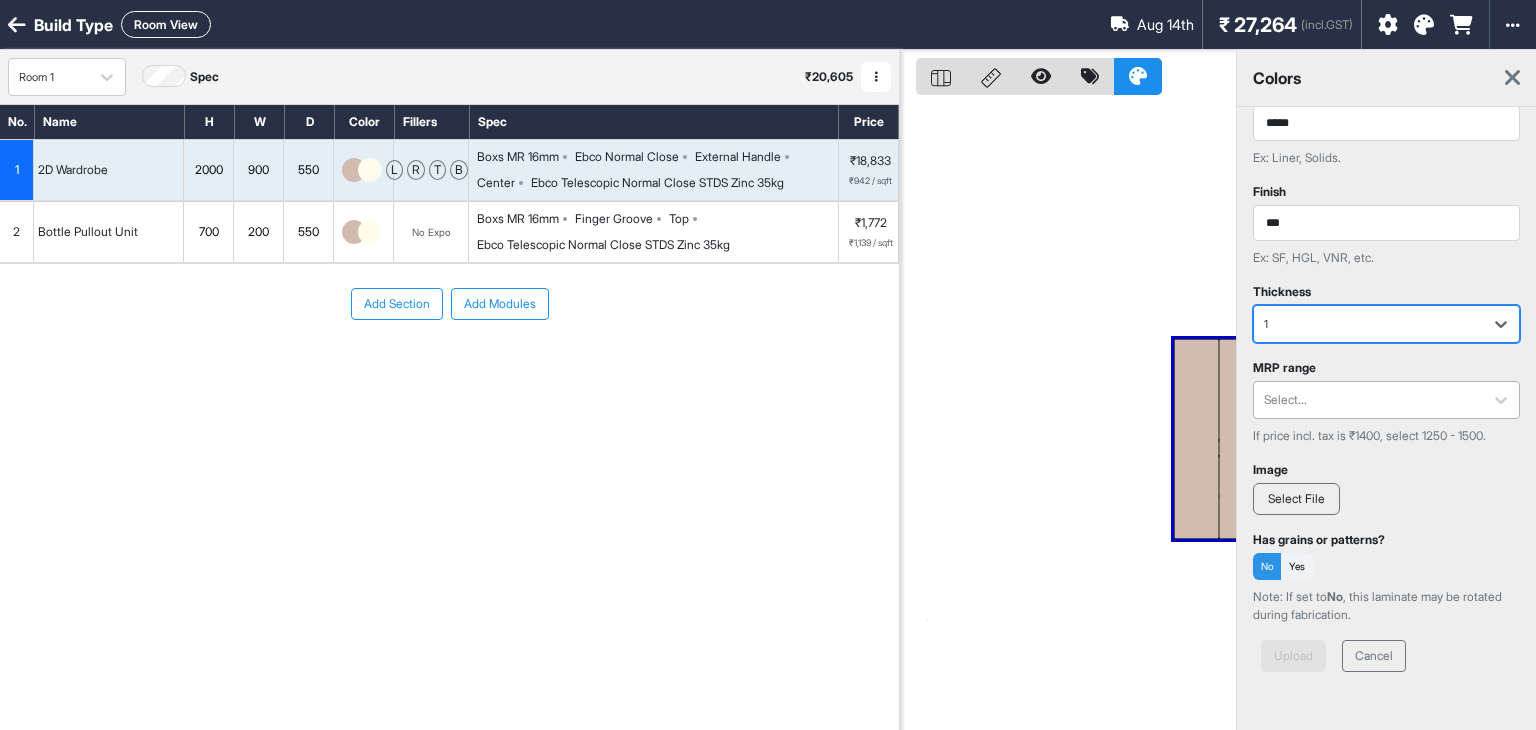 click at bounding box center [1368, 400] 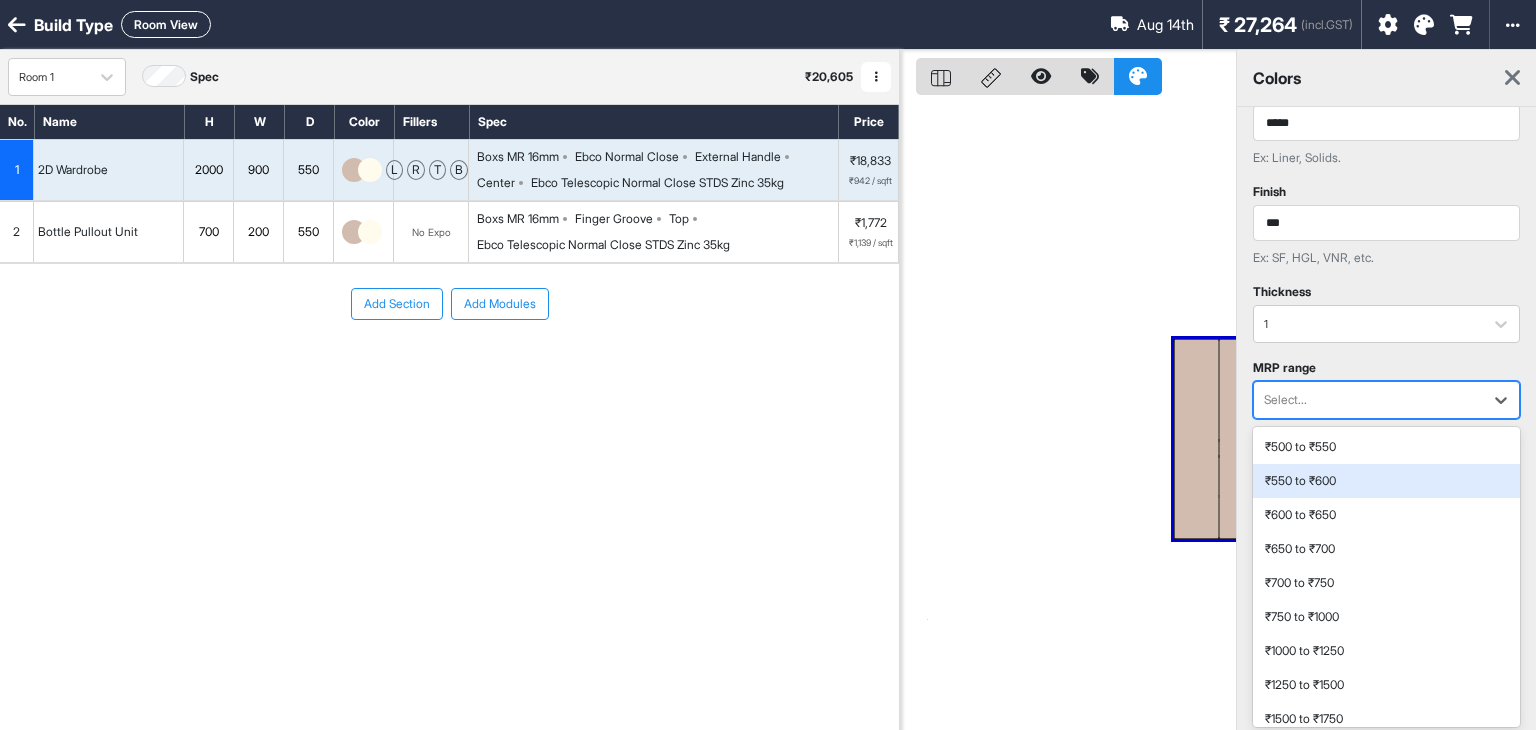 scroll, scrollTop: 200, scrollLeft: 0, axis: vertical 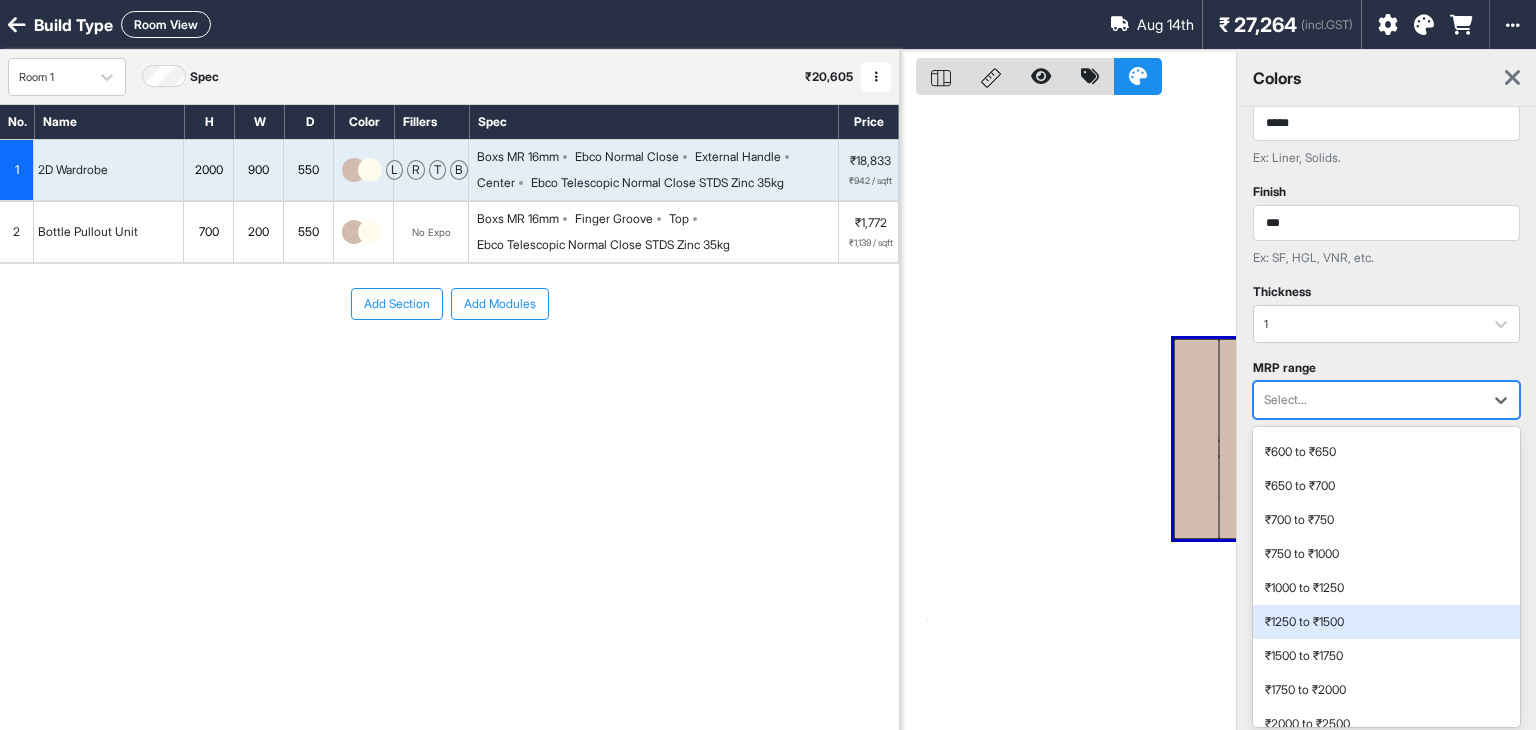 click on "₹1250 to ₹1500" at bounding box center [1386, 622] 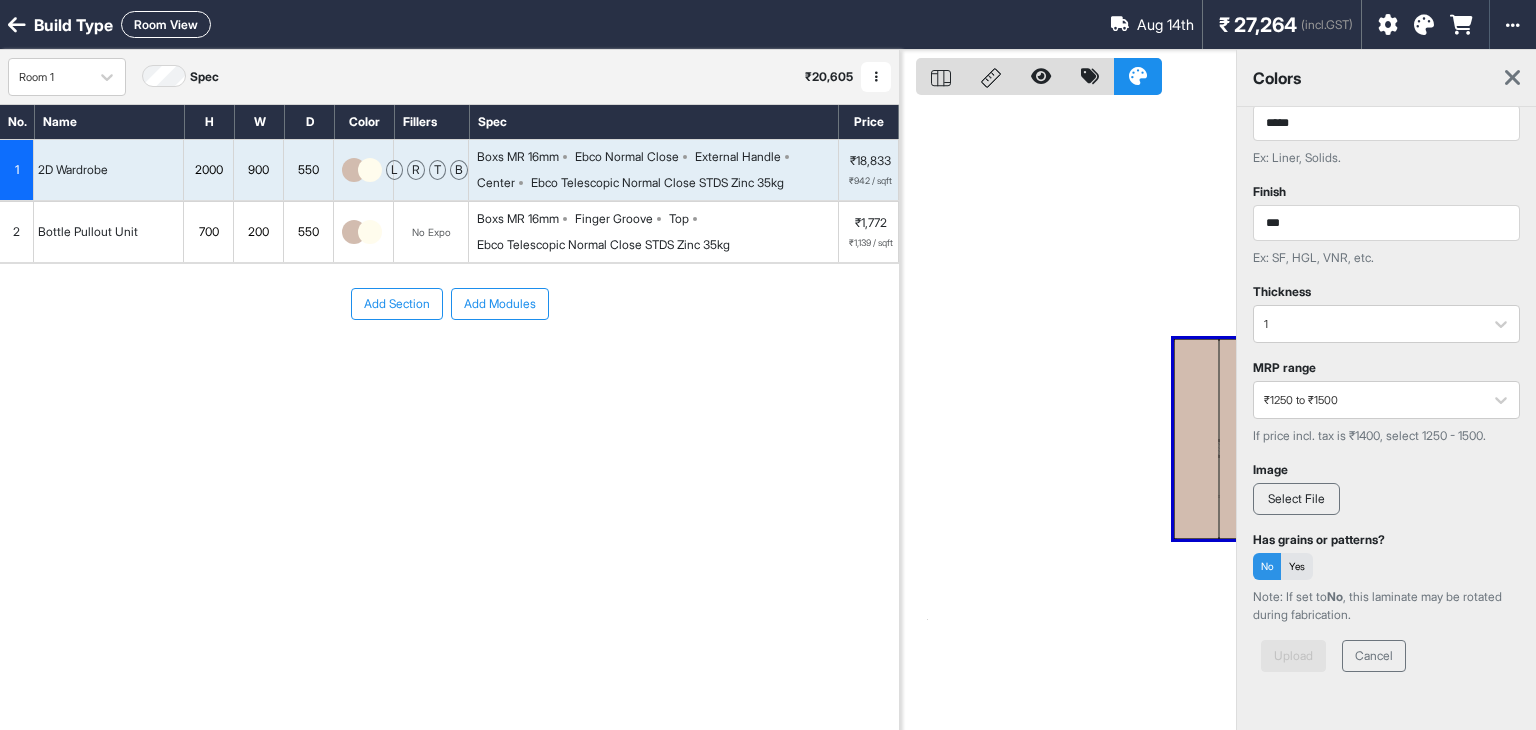 click on "Yes" at bounding box center [1297, 566] 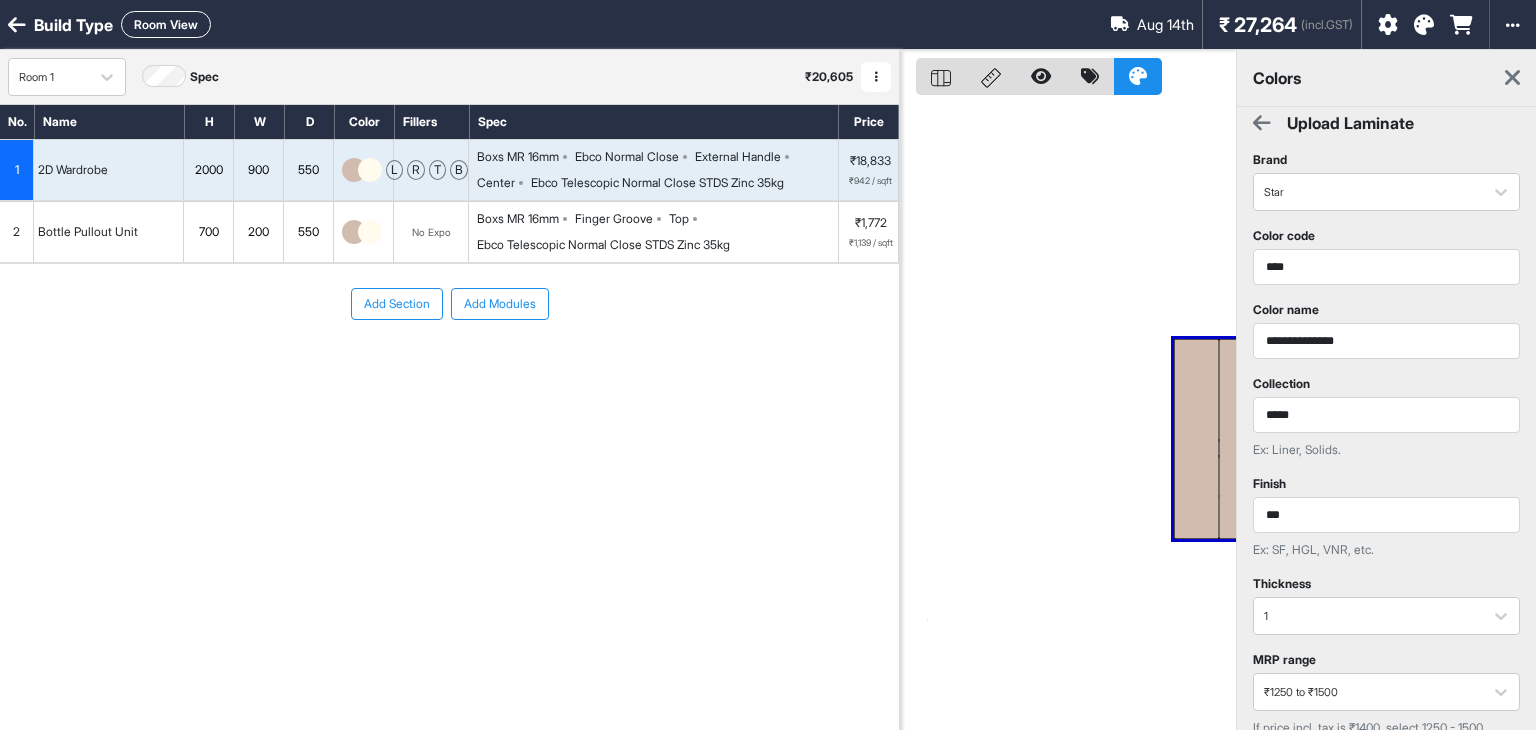 scroll, scrollTop: 0, scrollLeft: 0, axis: both 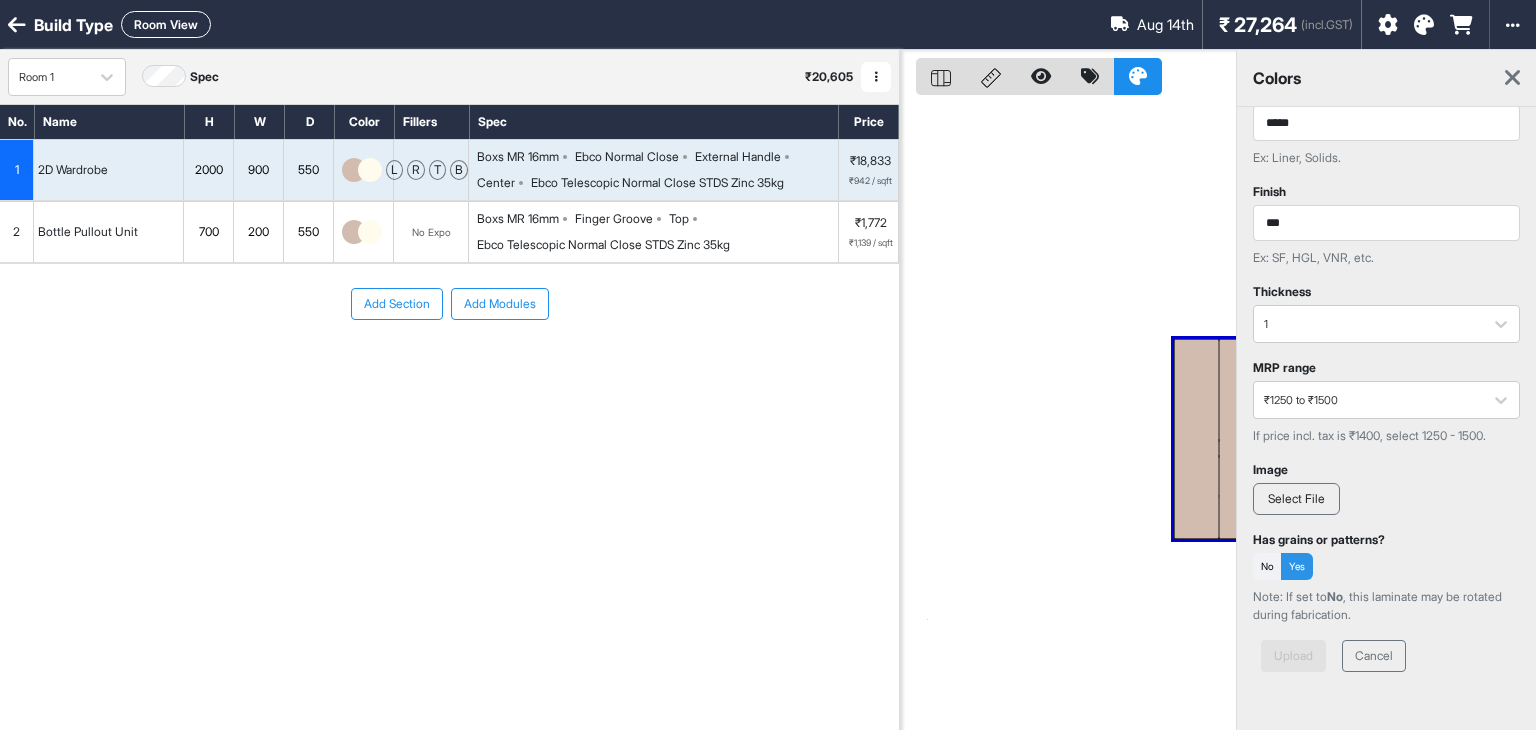 click on "Select File" at bounding box center [1296, 499] 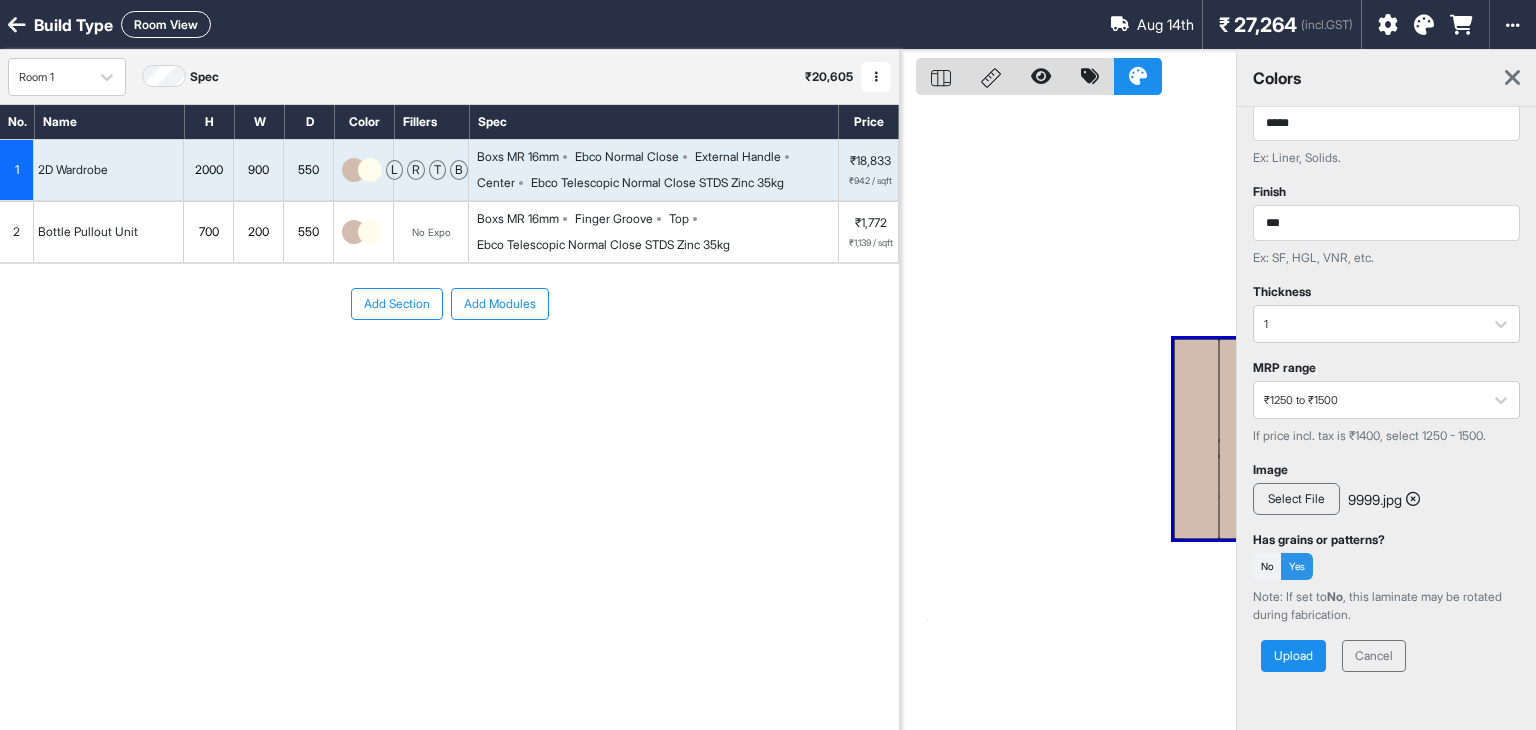 click on "Upload" at bounding box center (1293, 656) 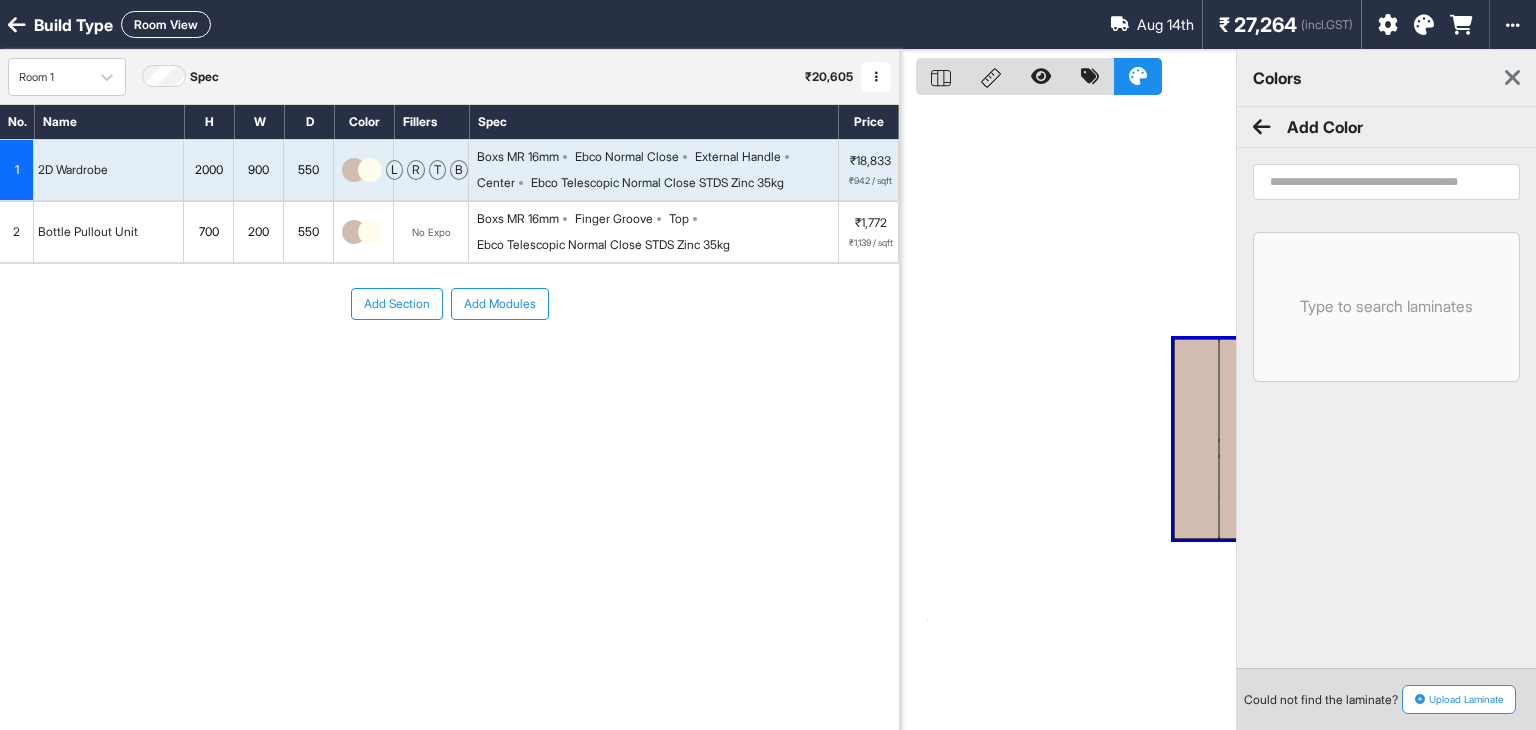 scroll, scrollTop: 0, scrollLeft: 0, axis: both 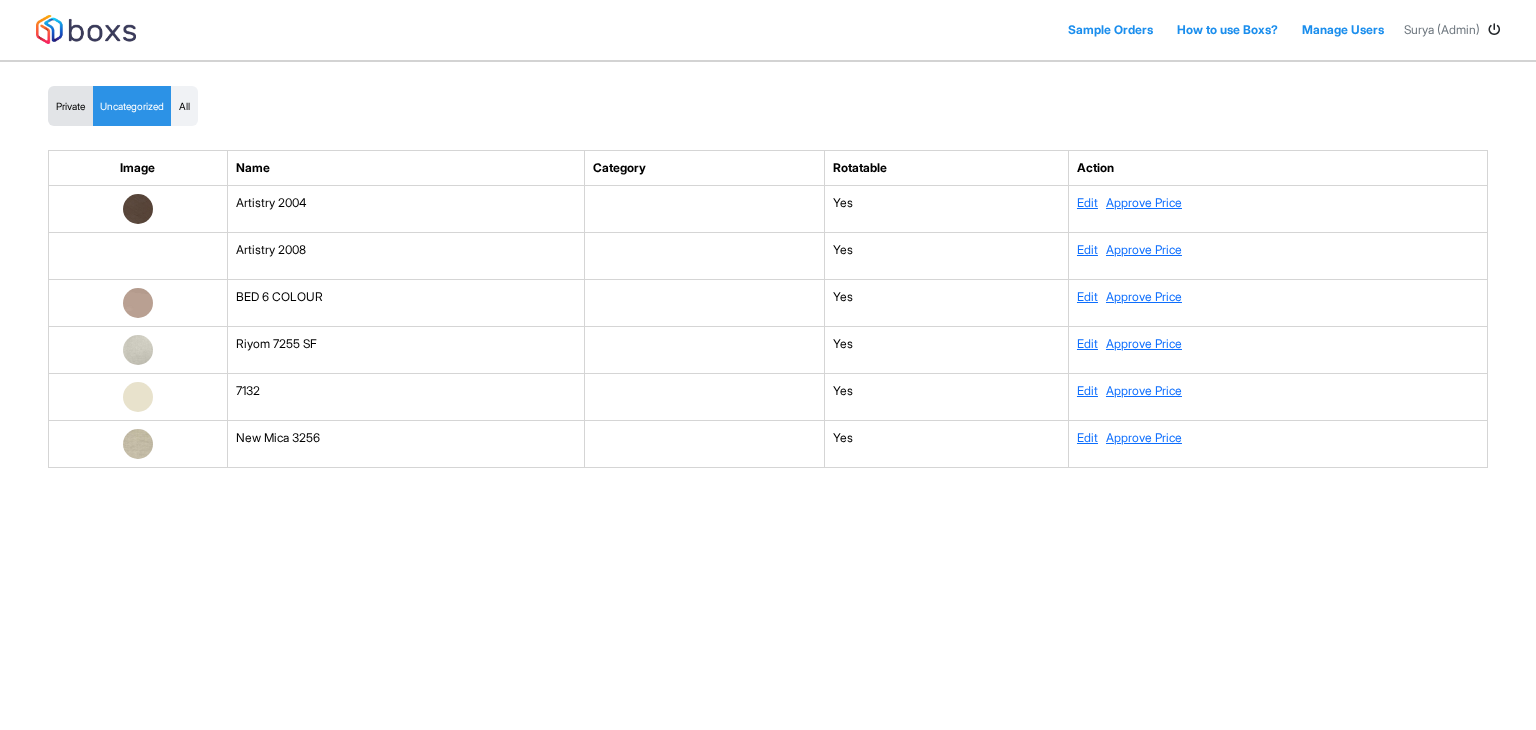 click on "Private" at bounding box center (70, 106) 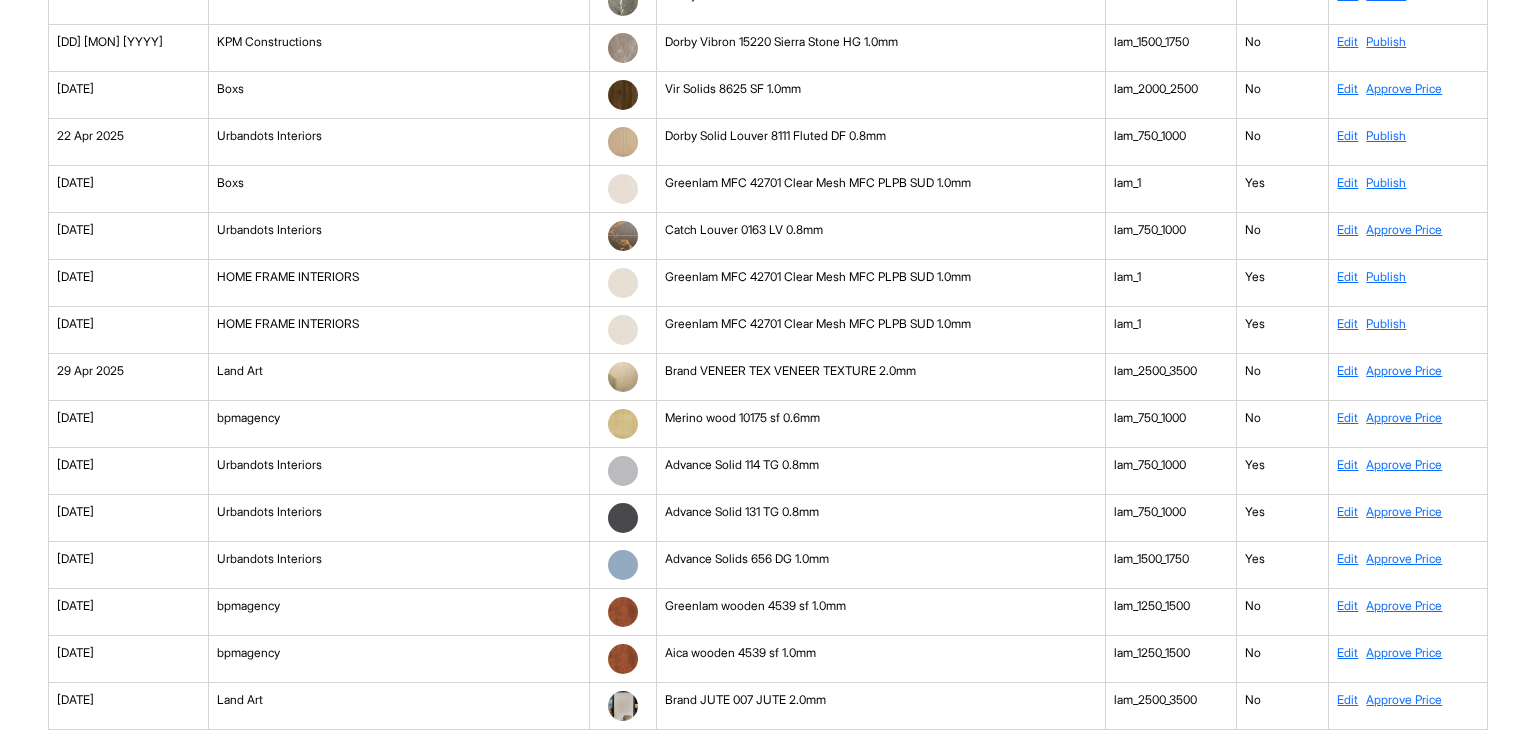scroll, scrollTop: 2600, scrollLeft: 0, axis: vertical 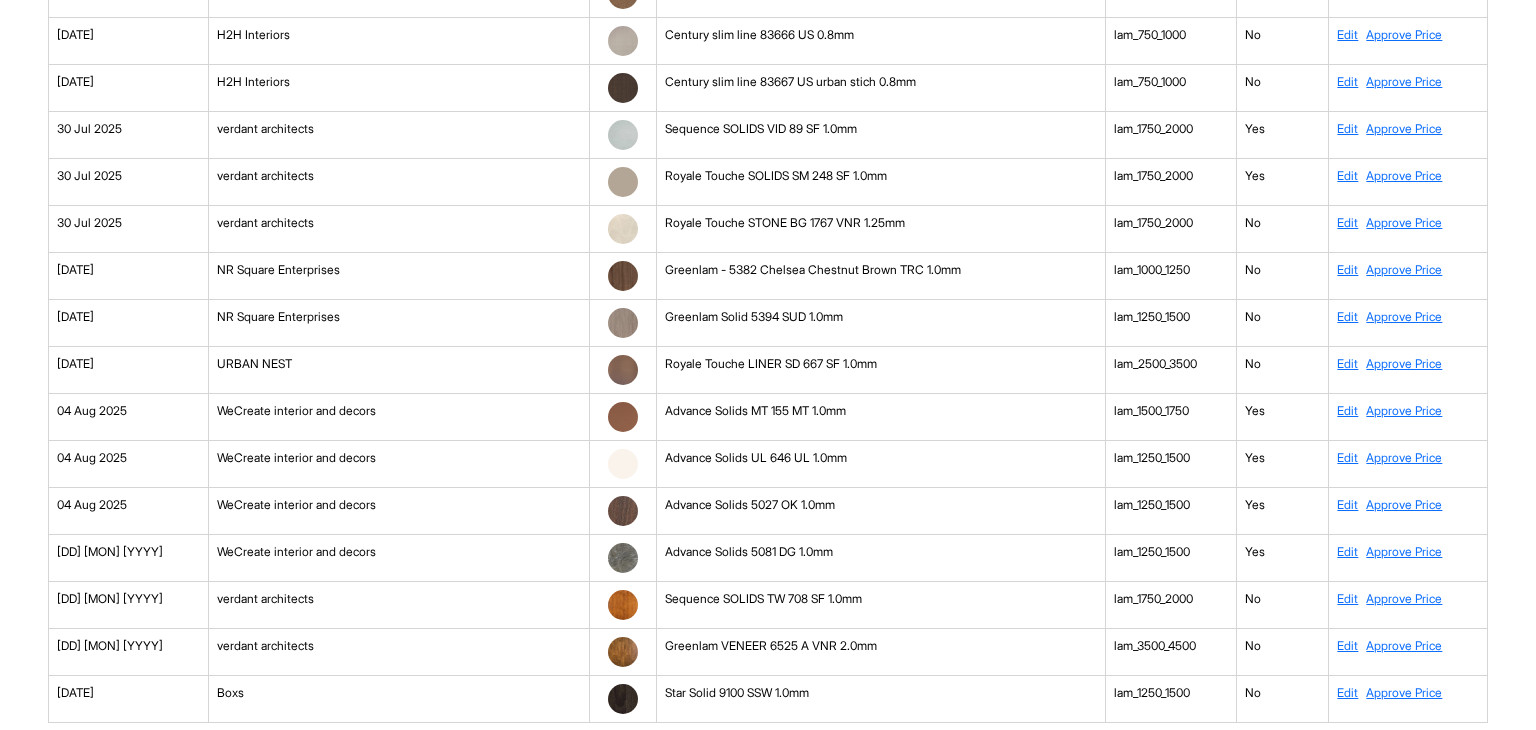 click on "Edit Approve Price" at bounding box center [1408, 699] 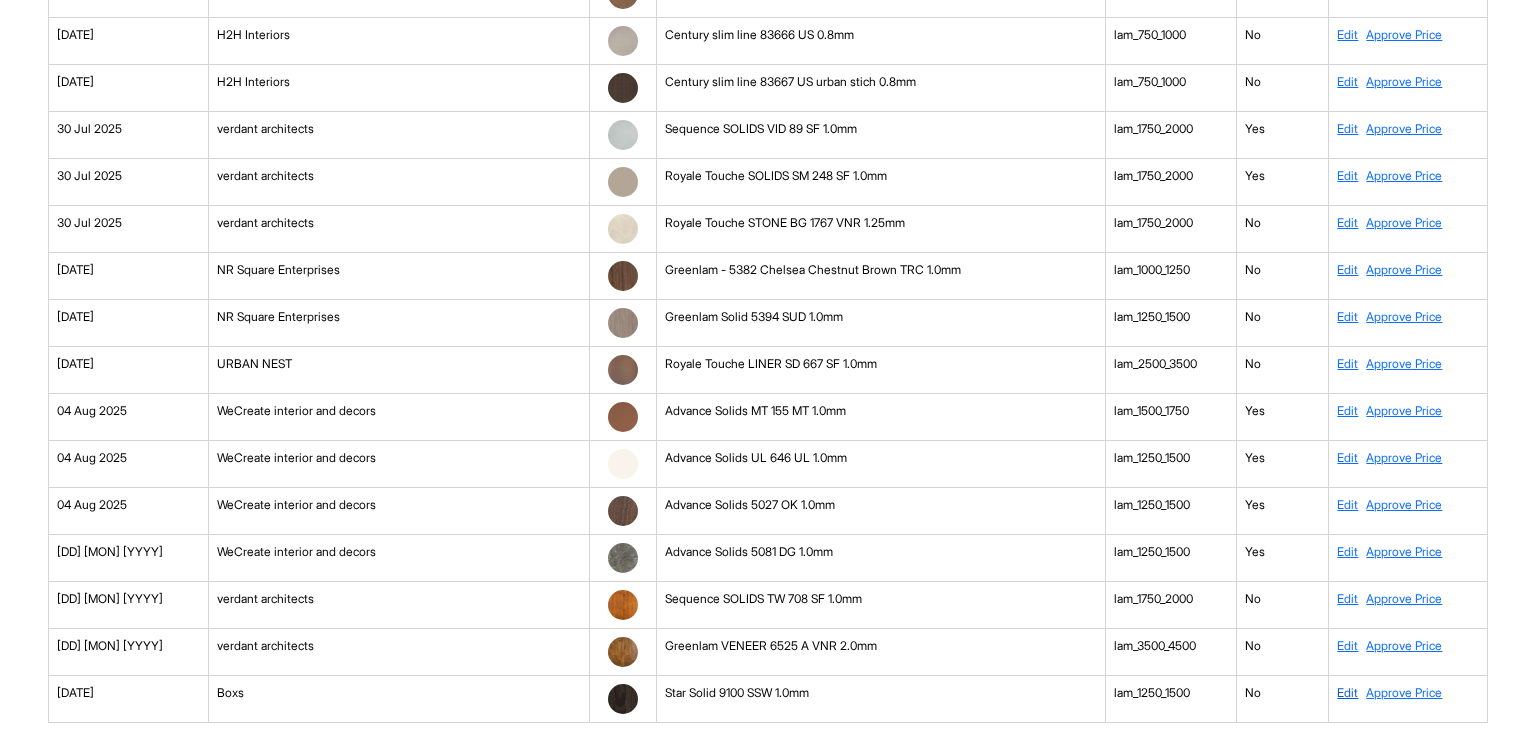 click on "Edit" at bounding box center (1347, 692) 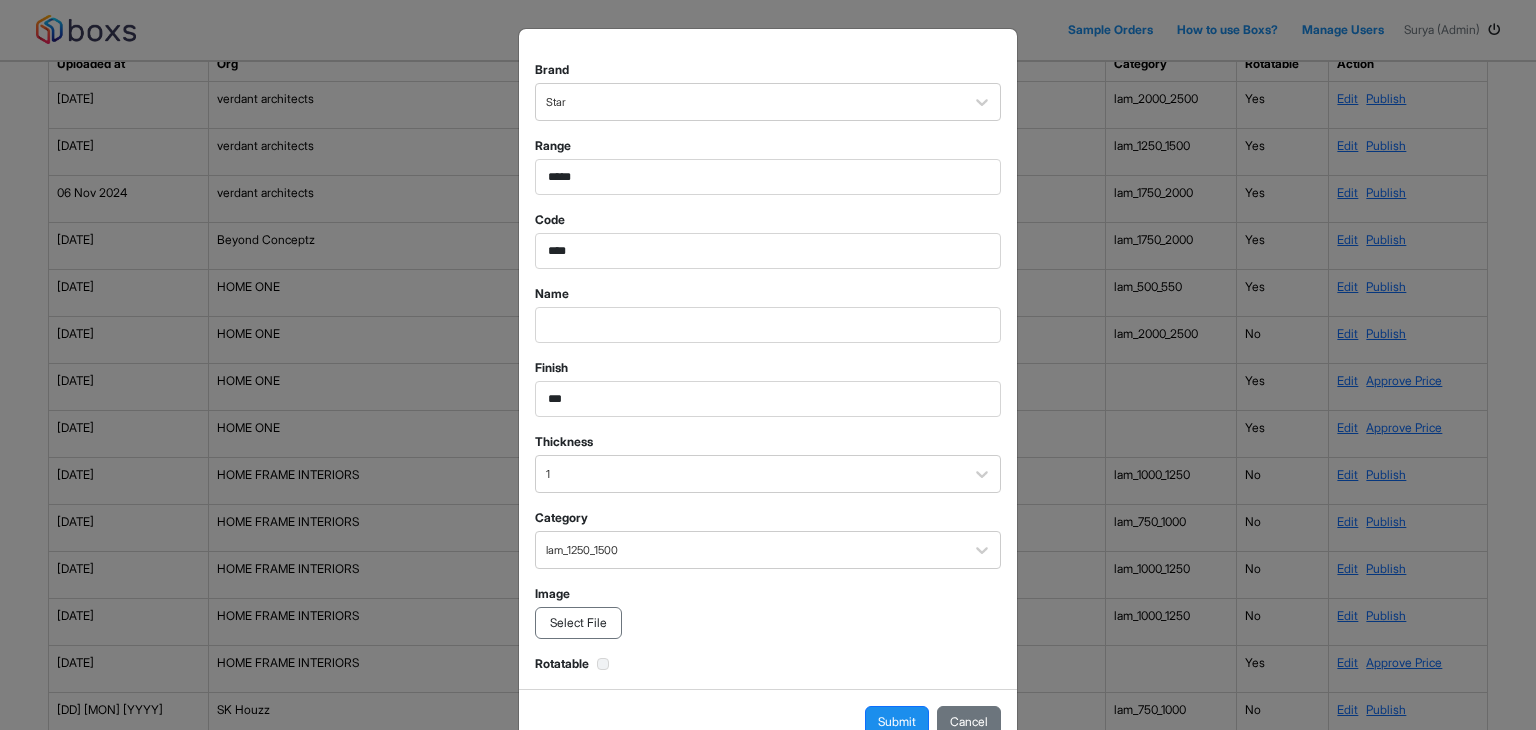 scroll, scrollTop: 0, scrollLeft: 0, axis: both 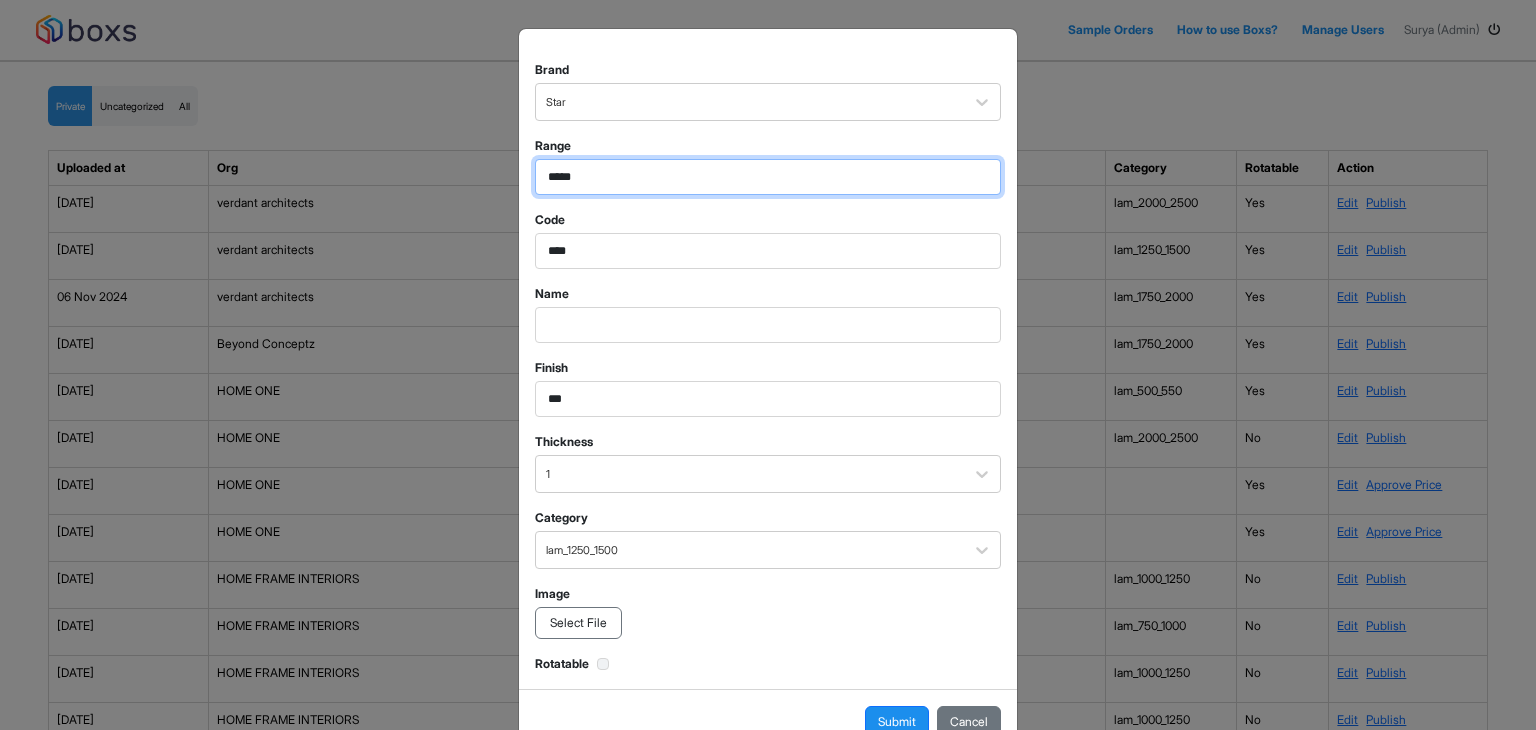 click on "*****" at bounding box center (768, 177) 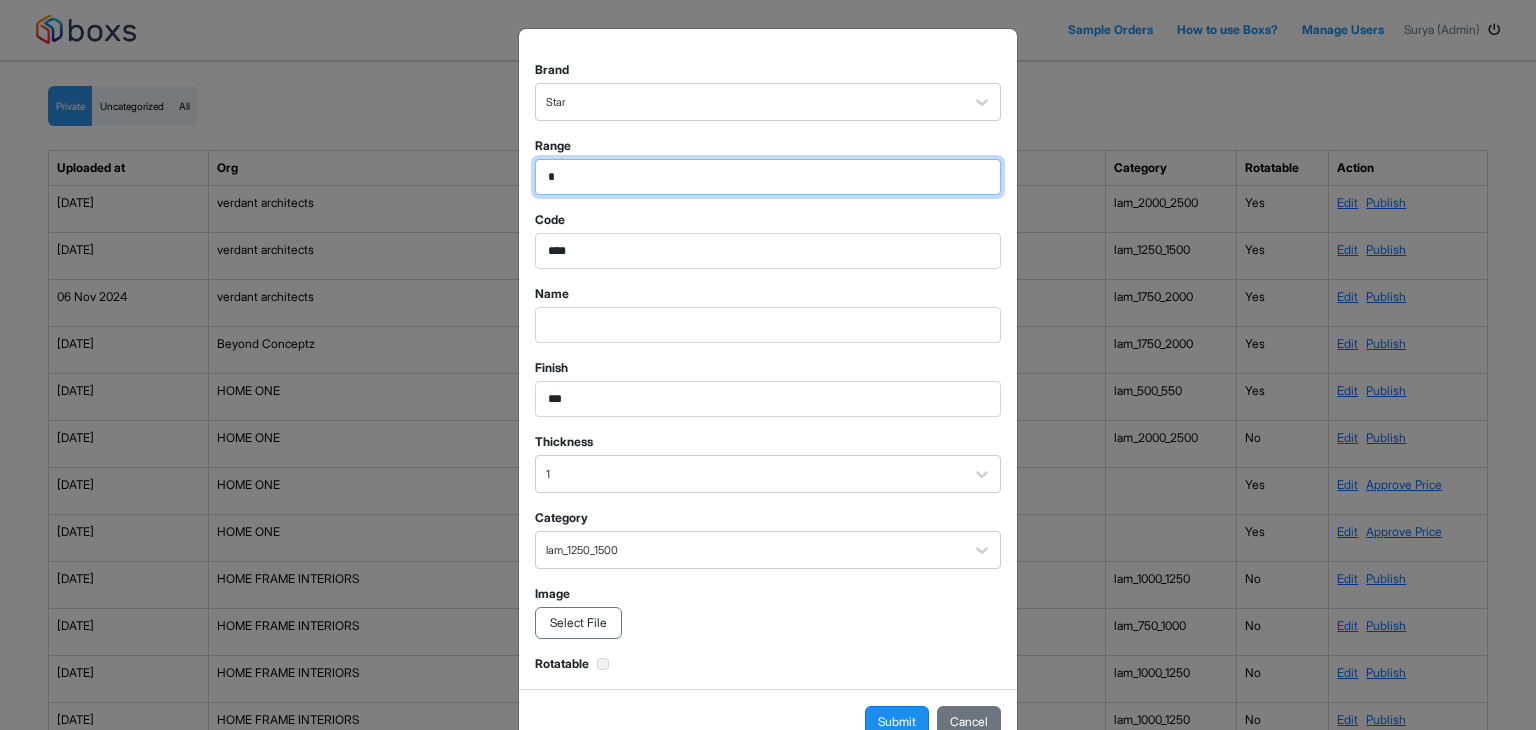 type on "*" 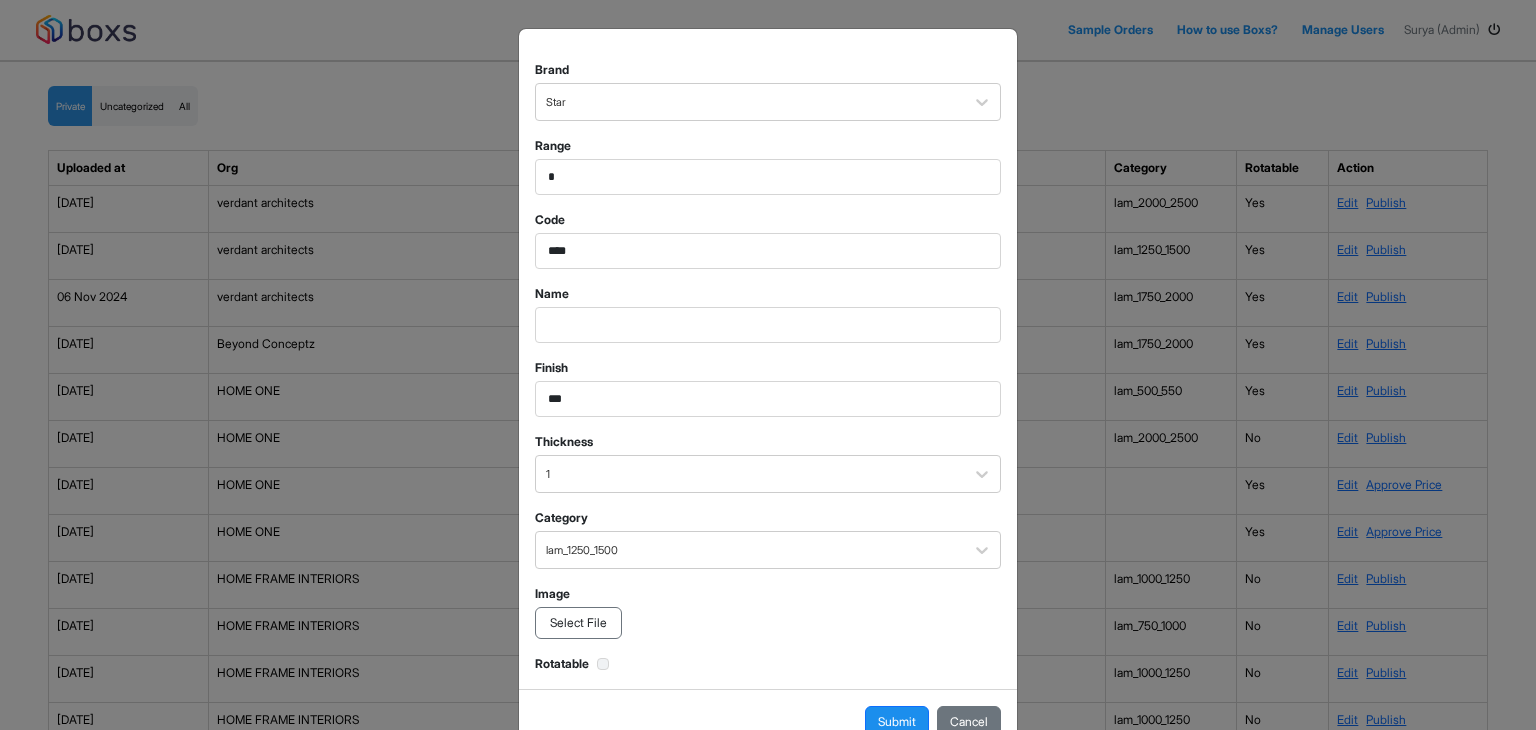 click on "Range *" at bounding box center [768, 166] 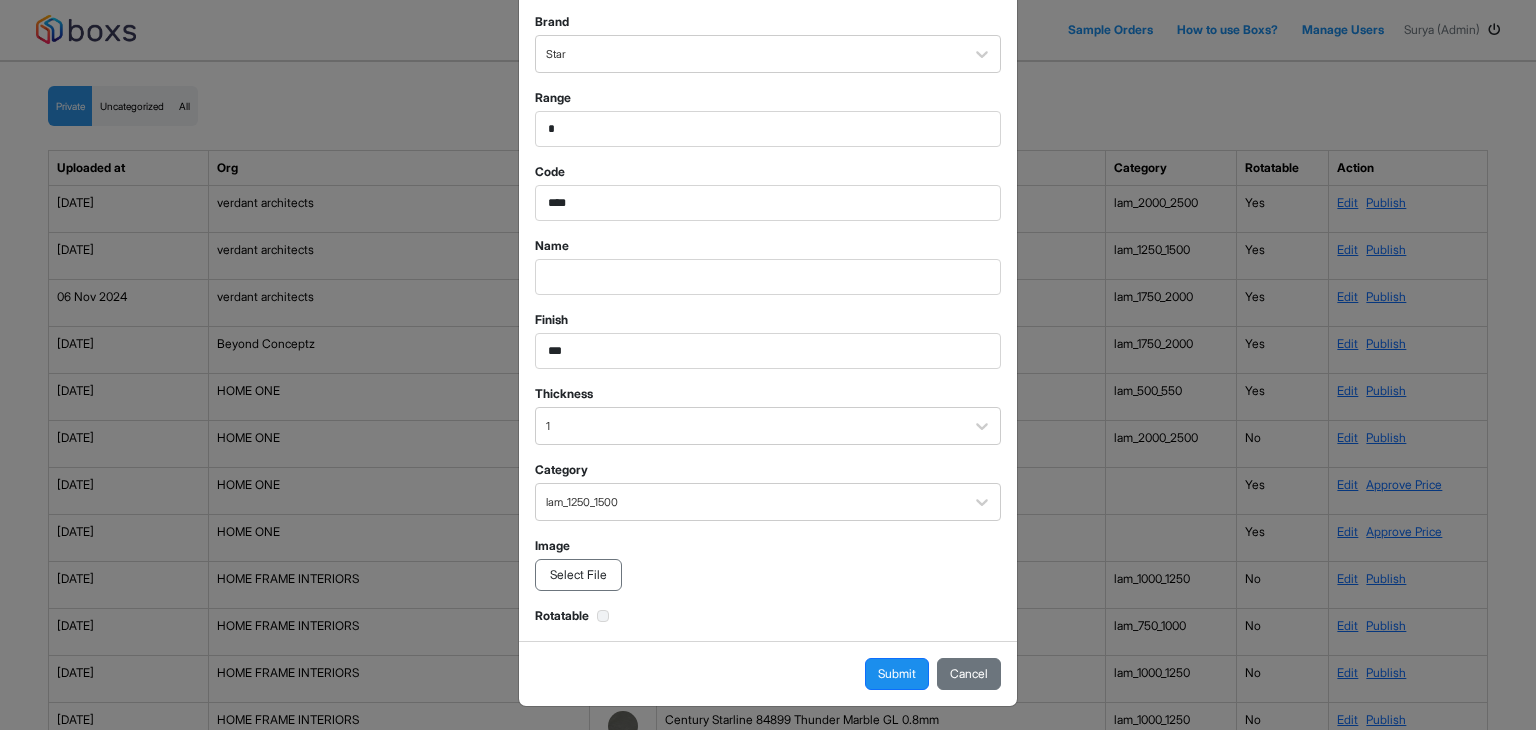 scroll, scrollTop: 50, scrollLeft: 0, axis: vertical 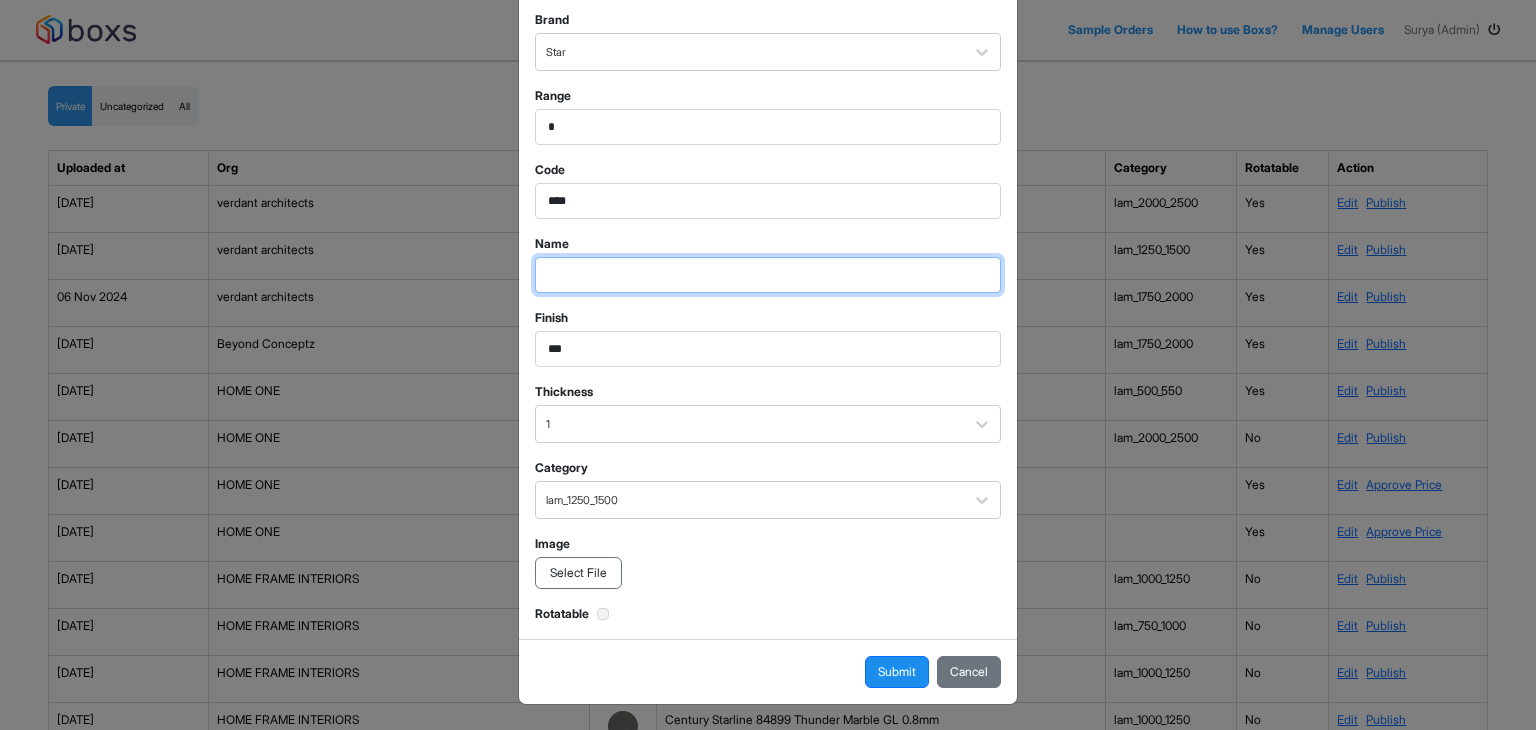 click at bounding box center [768, 127] 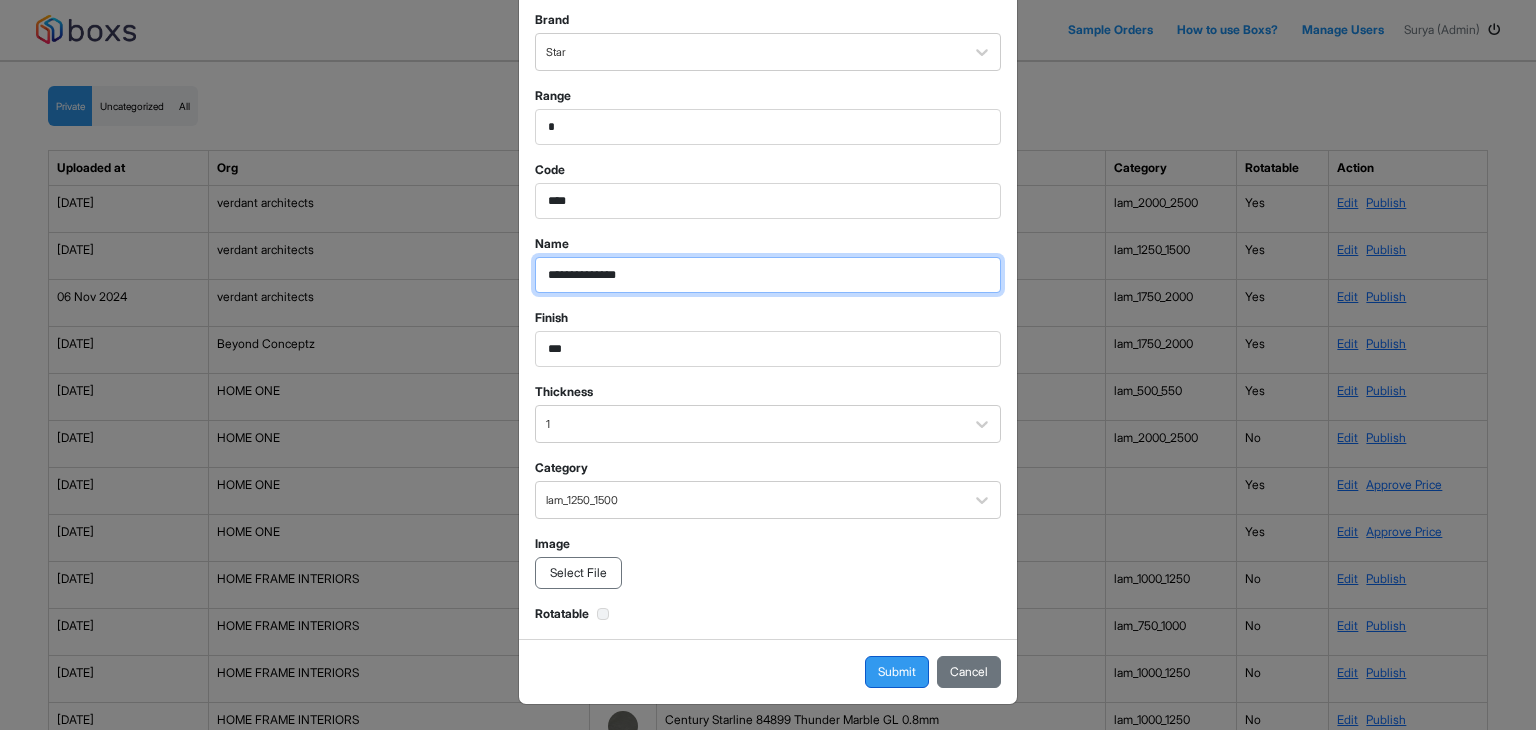 type on "**********" 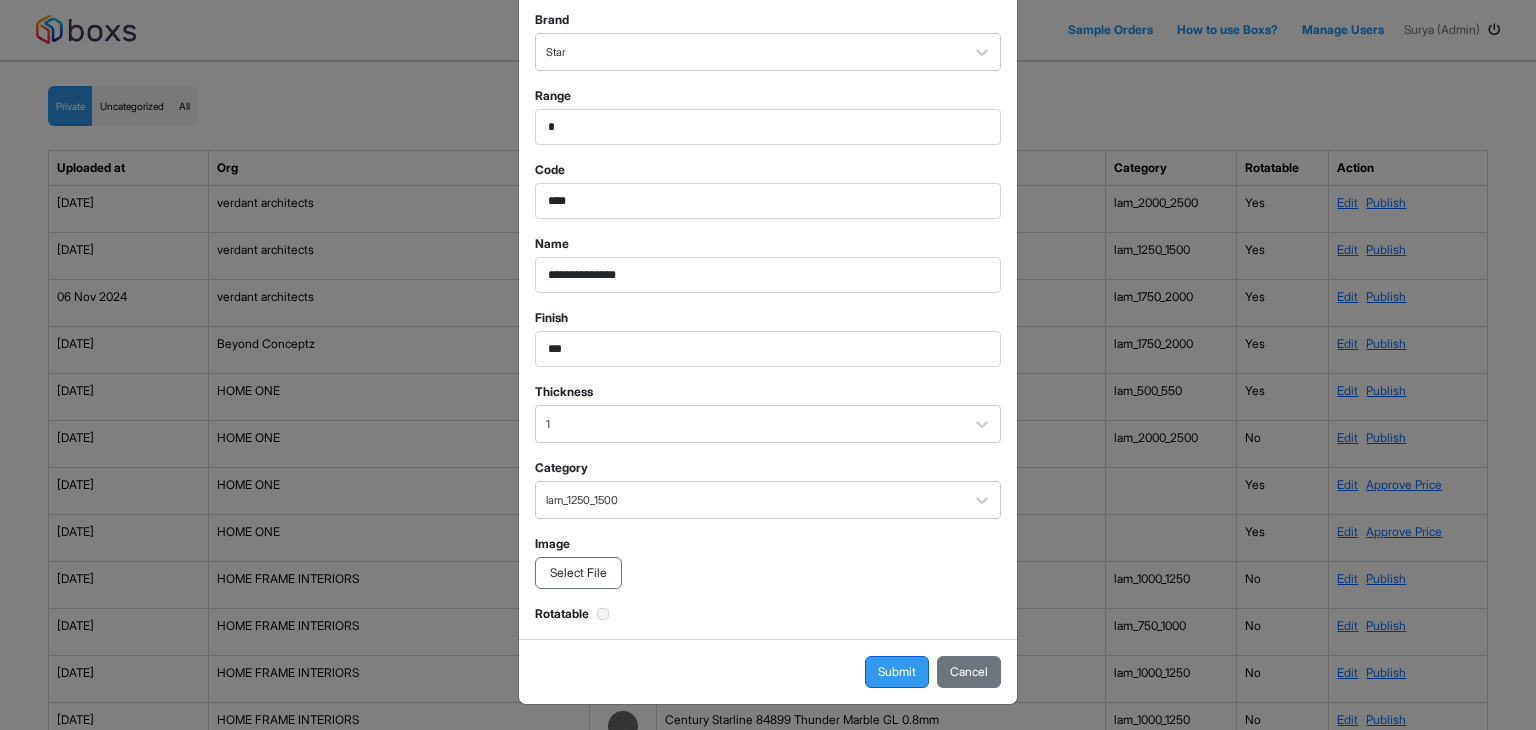 click on "Submit" at bounding box center [897, 672] 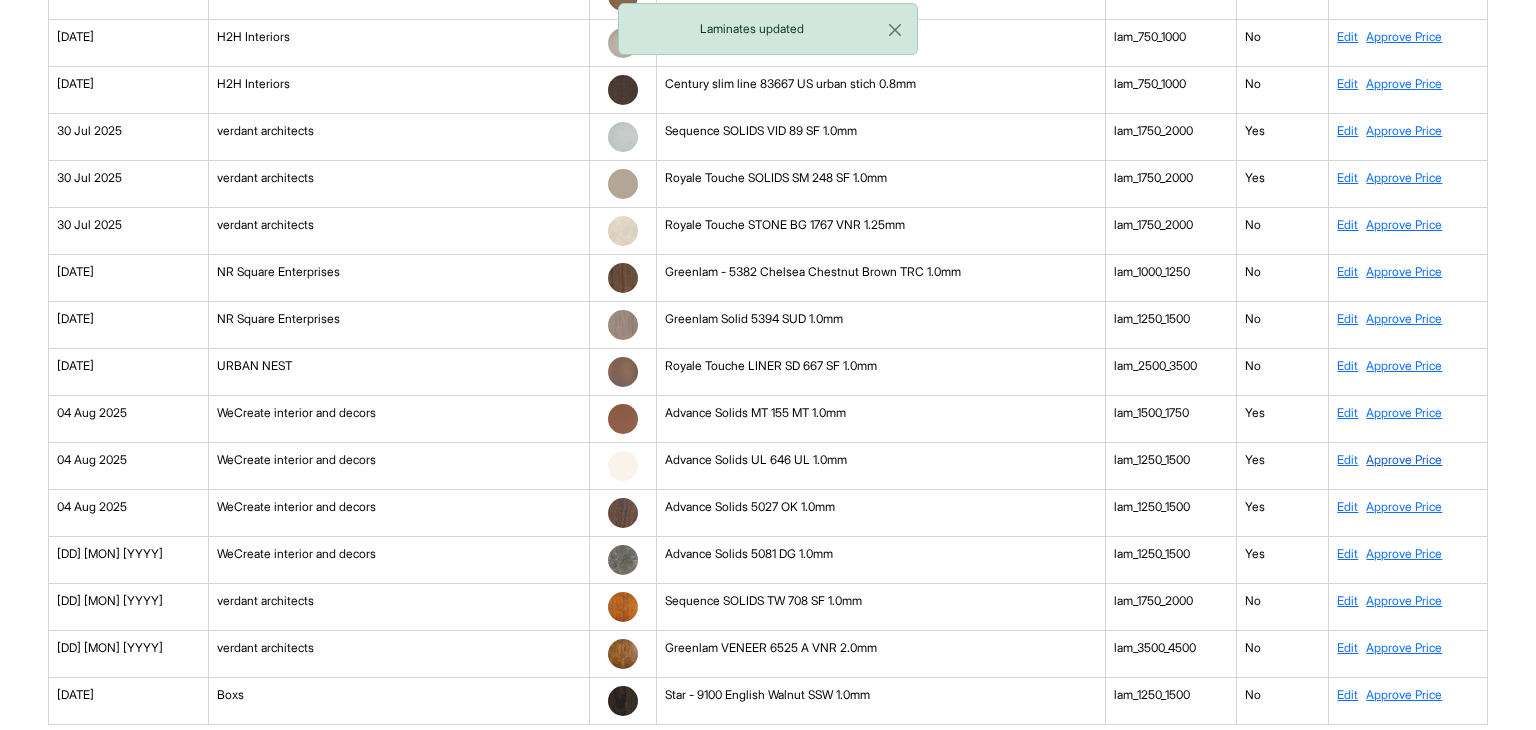 scroll, scrollTop: 6889, scrollLeft: 0, axis: vertical 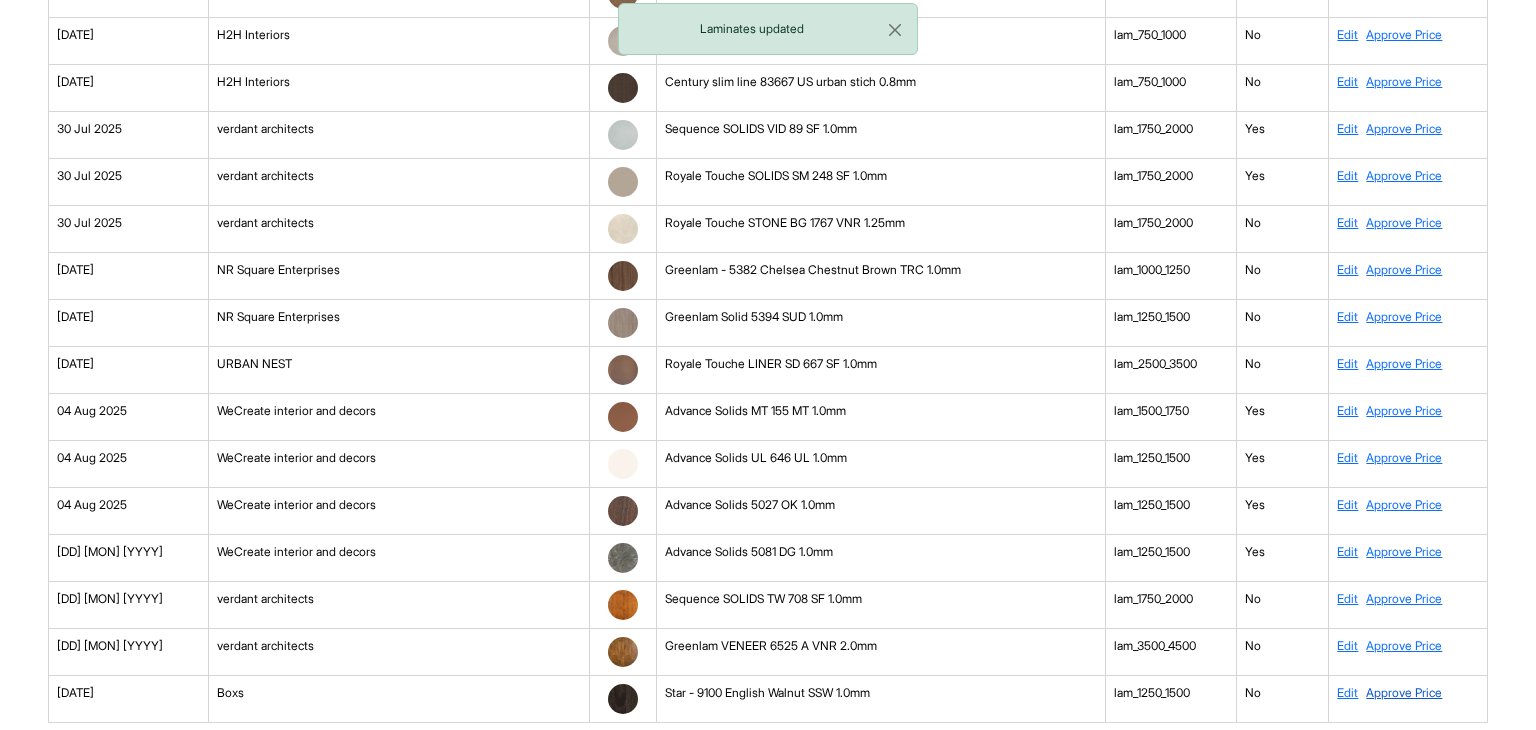 click on "Approve Price" at bounding box center (1404, 692) 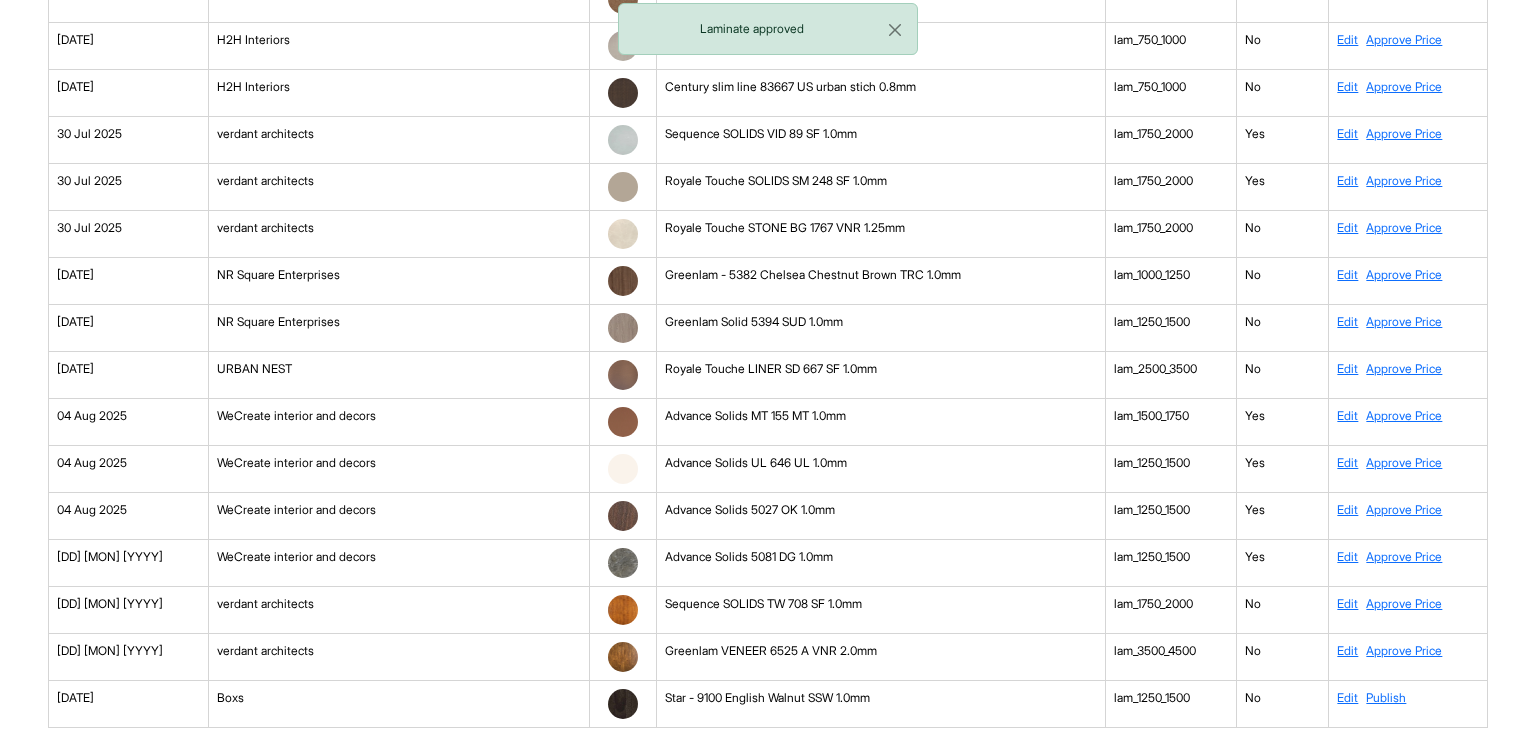 scroll, scrollTop: 6889, scrollLeft: 0, axis: vertical 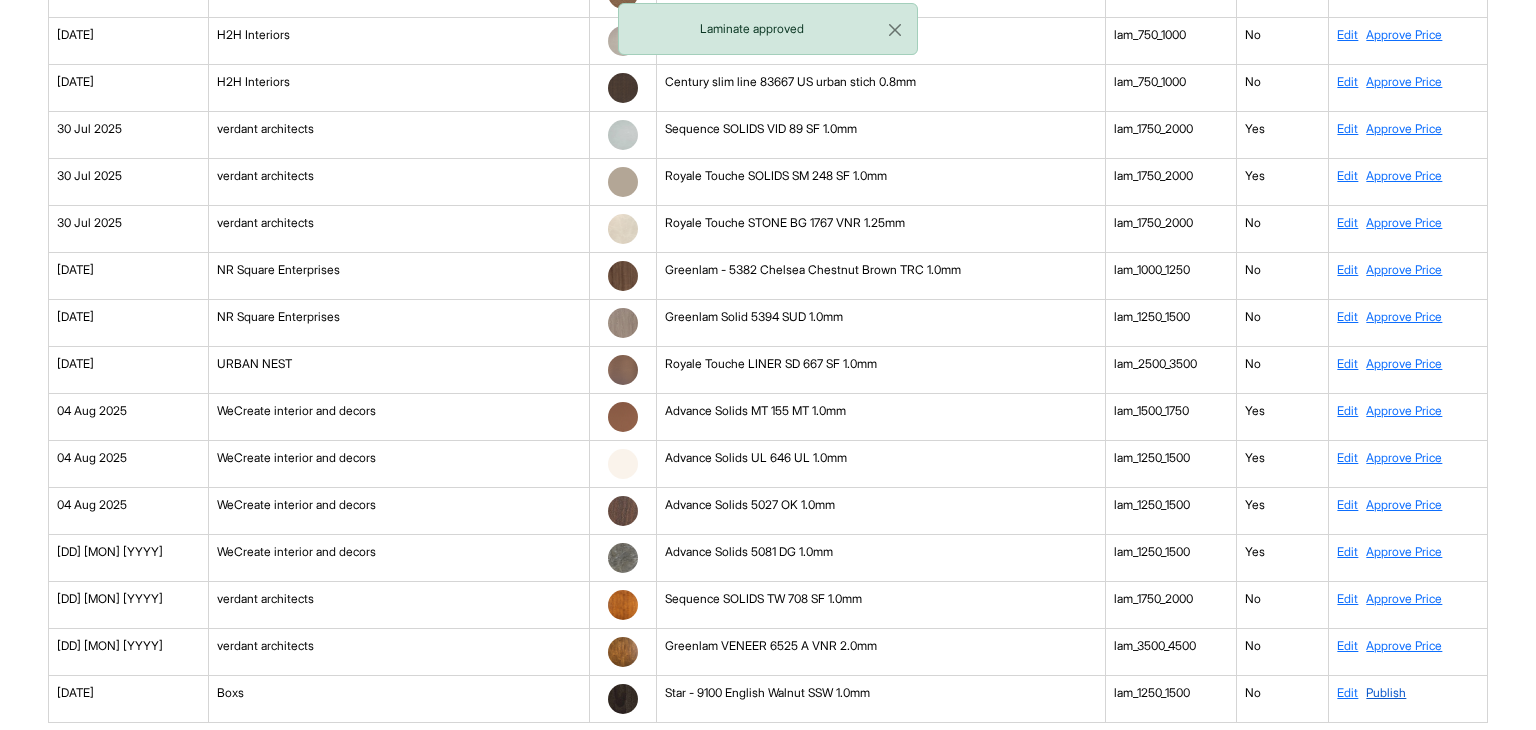 click on "Publish" at bounding box center [1386, 692] 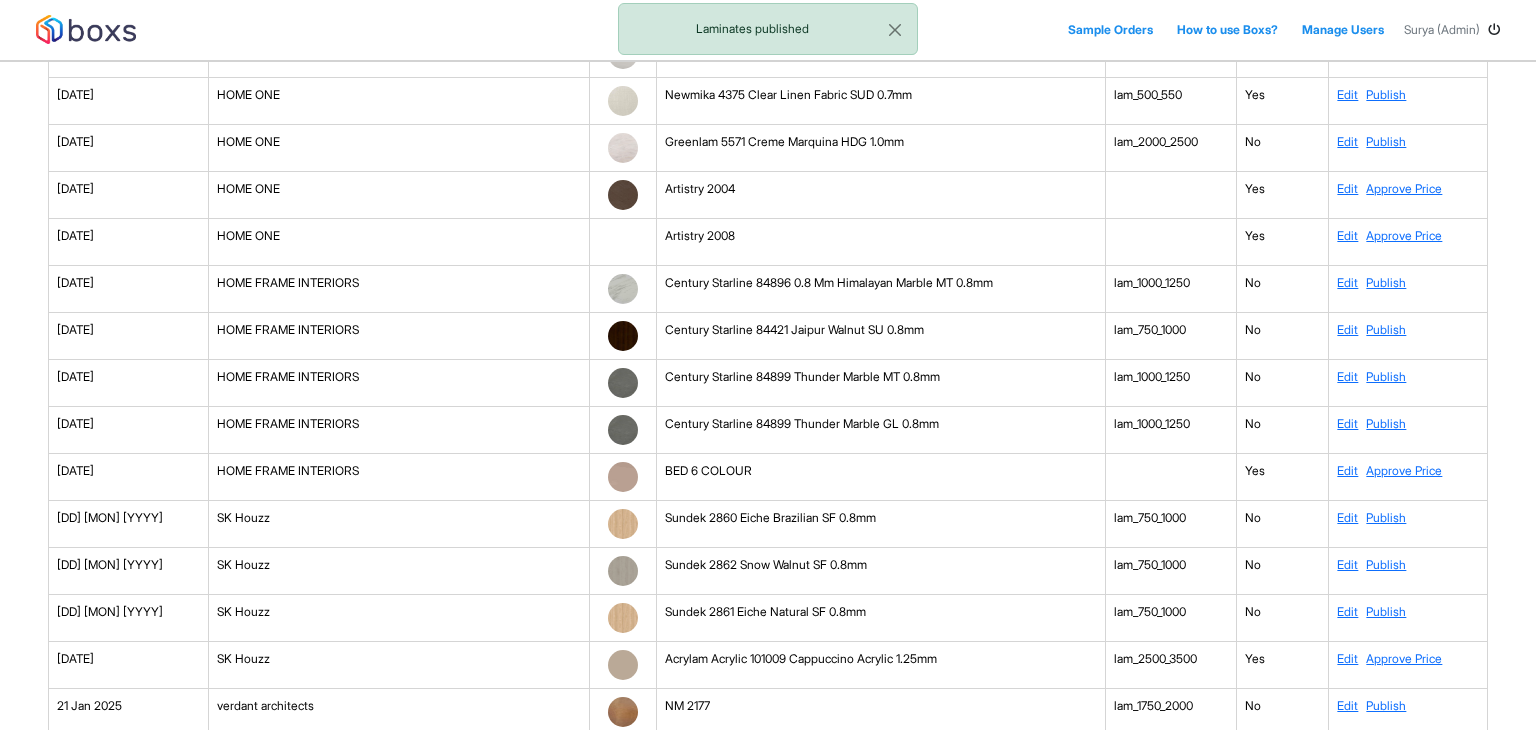 scroll, scrollTop: 0, scrollLeft: 0, axis: both 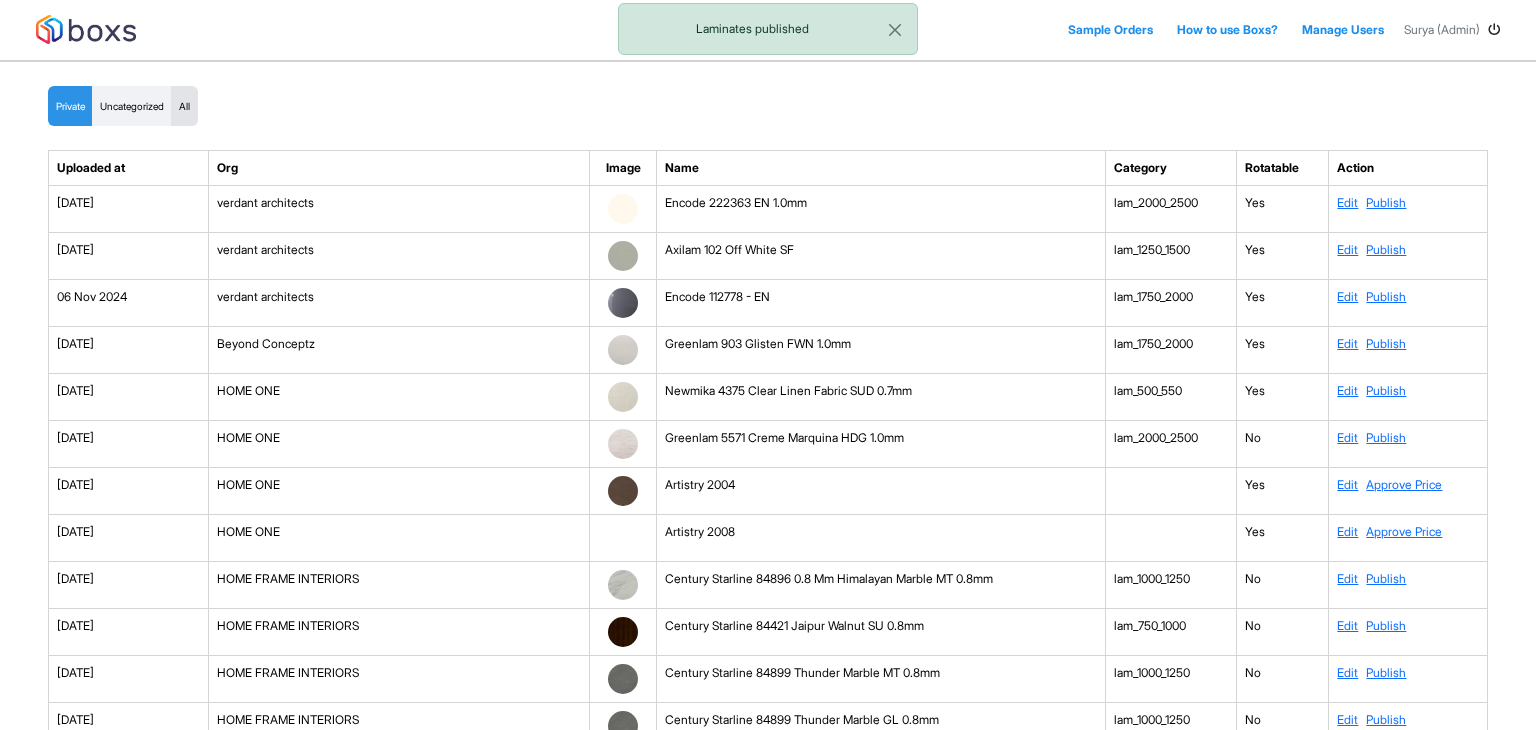 click on "All" at bounding box center [184, 106] 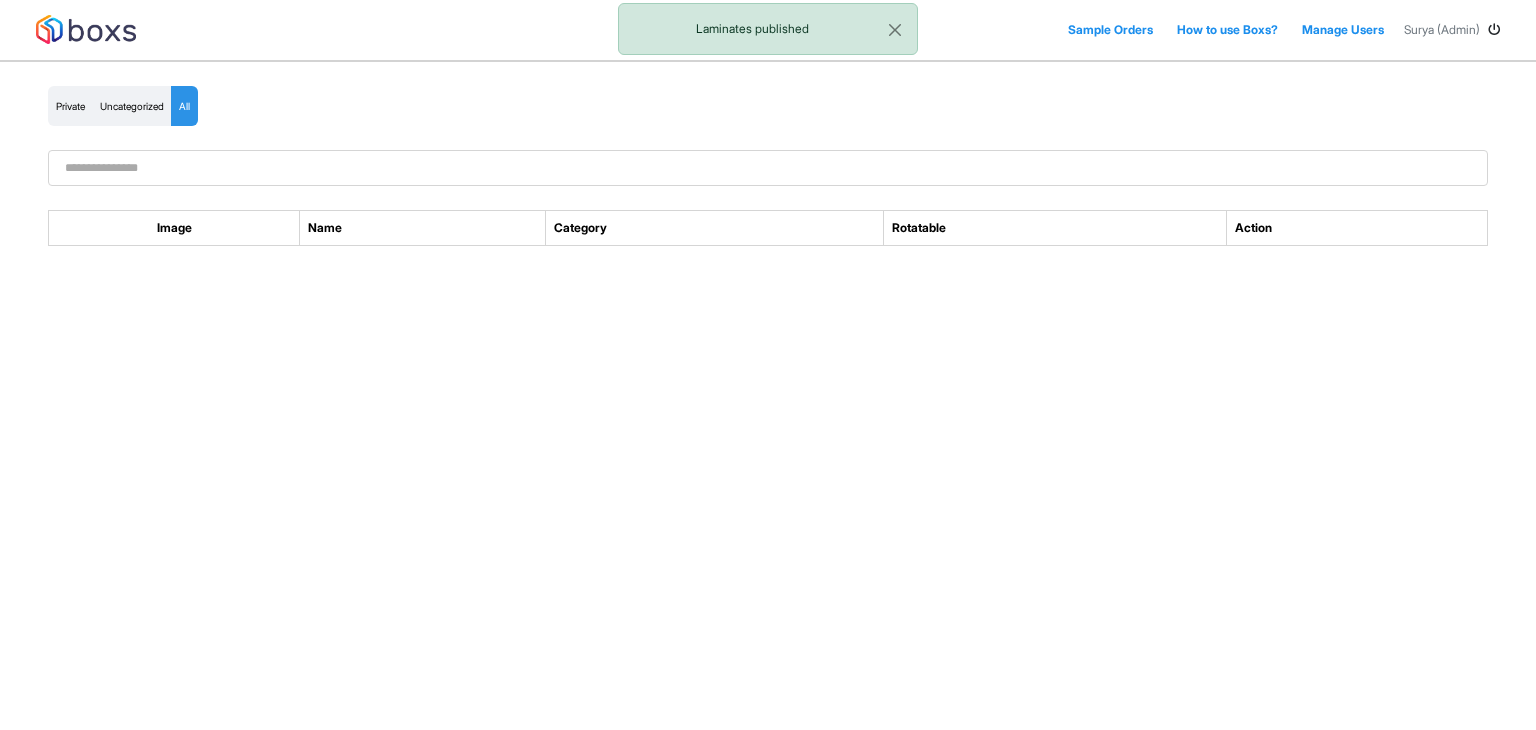 click at bounding box center (768, 168) 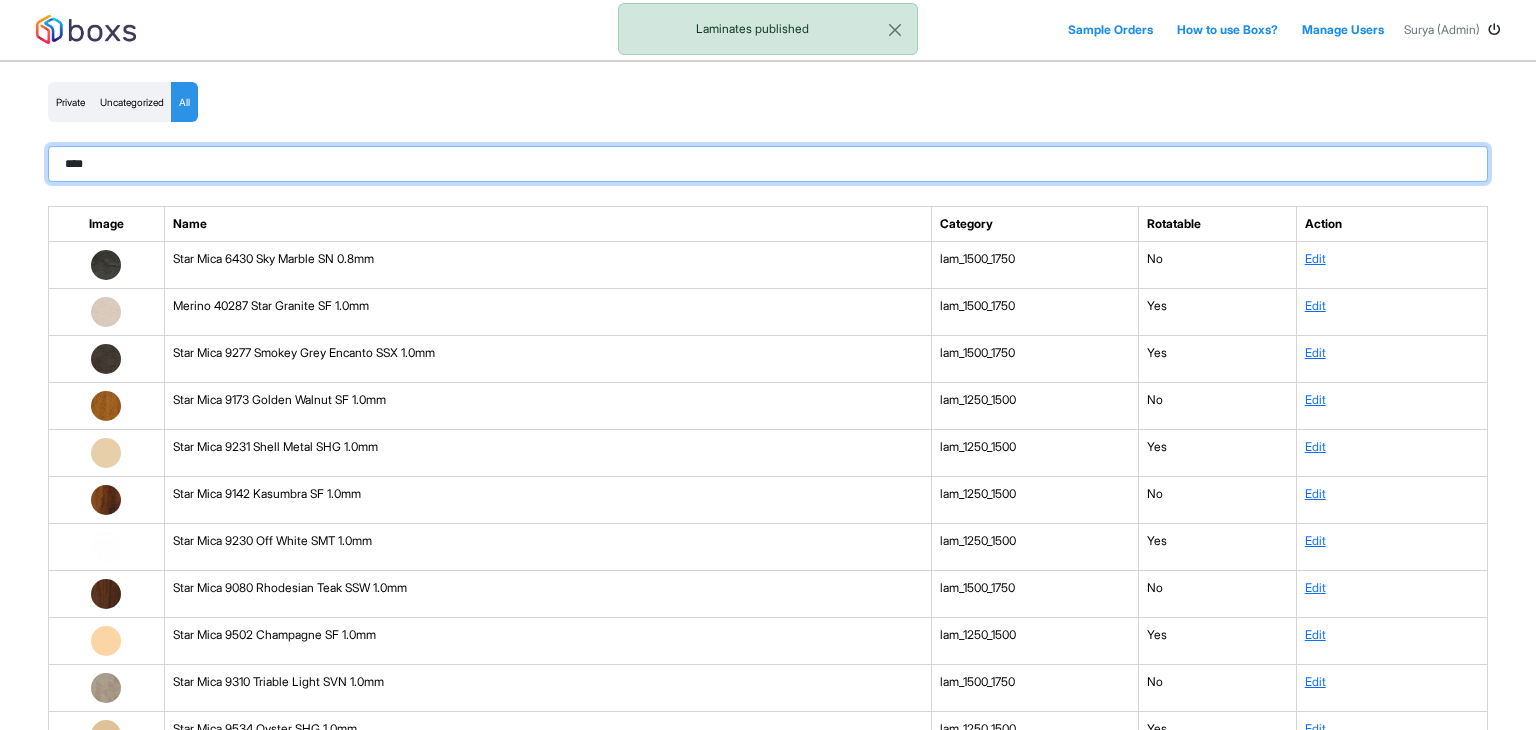 scroll, scrollTop: 0, scrollLeft: 0, axis: both 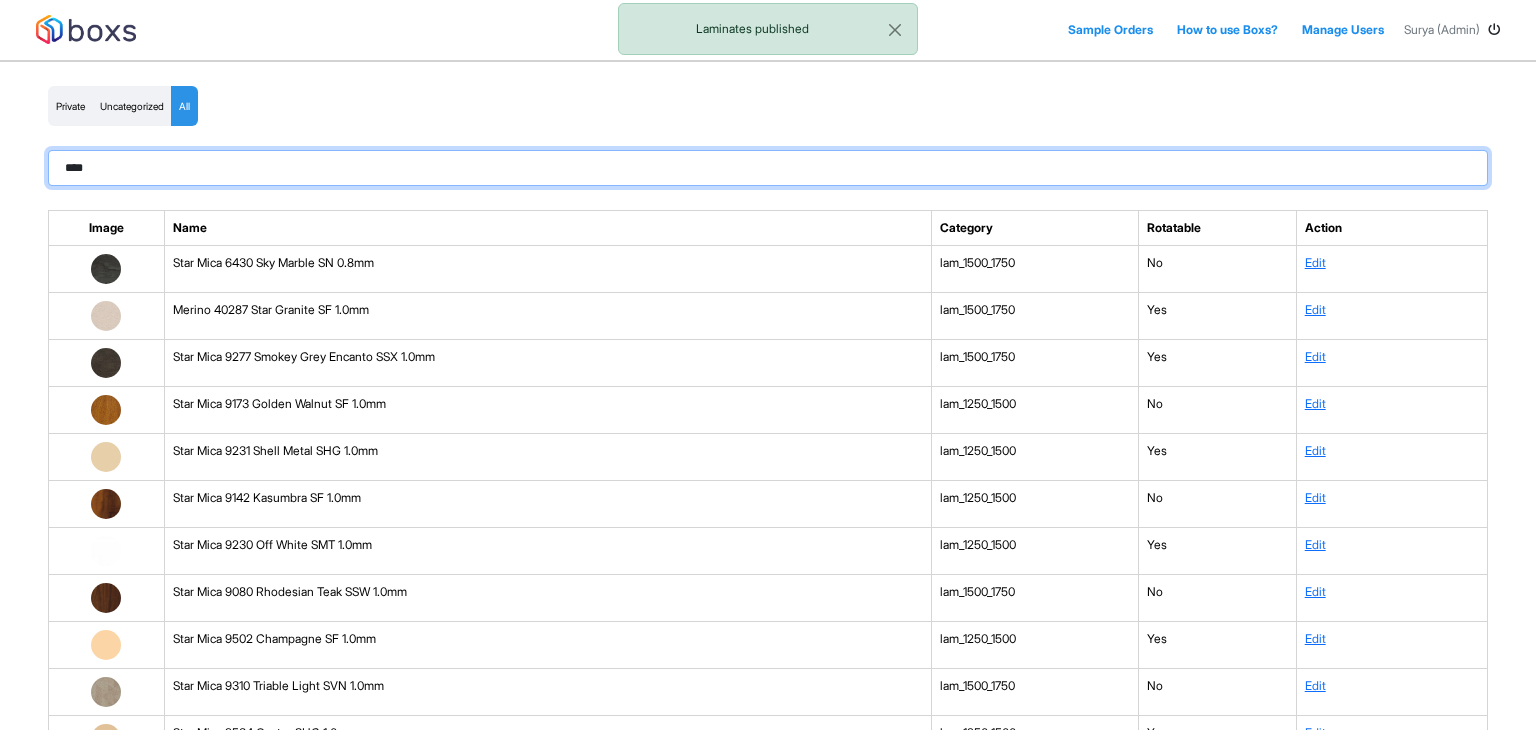 click on "****" at bounding box center [768, 168] 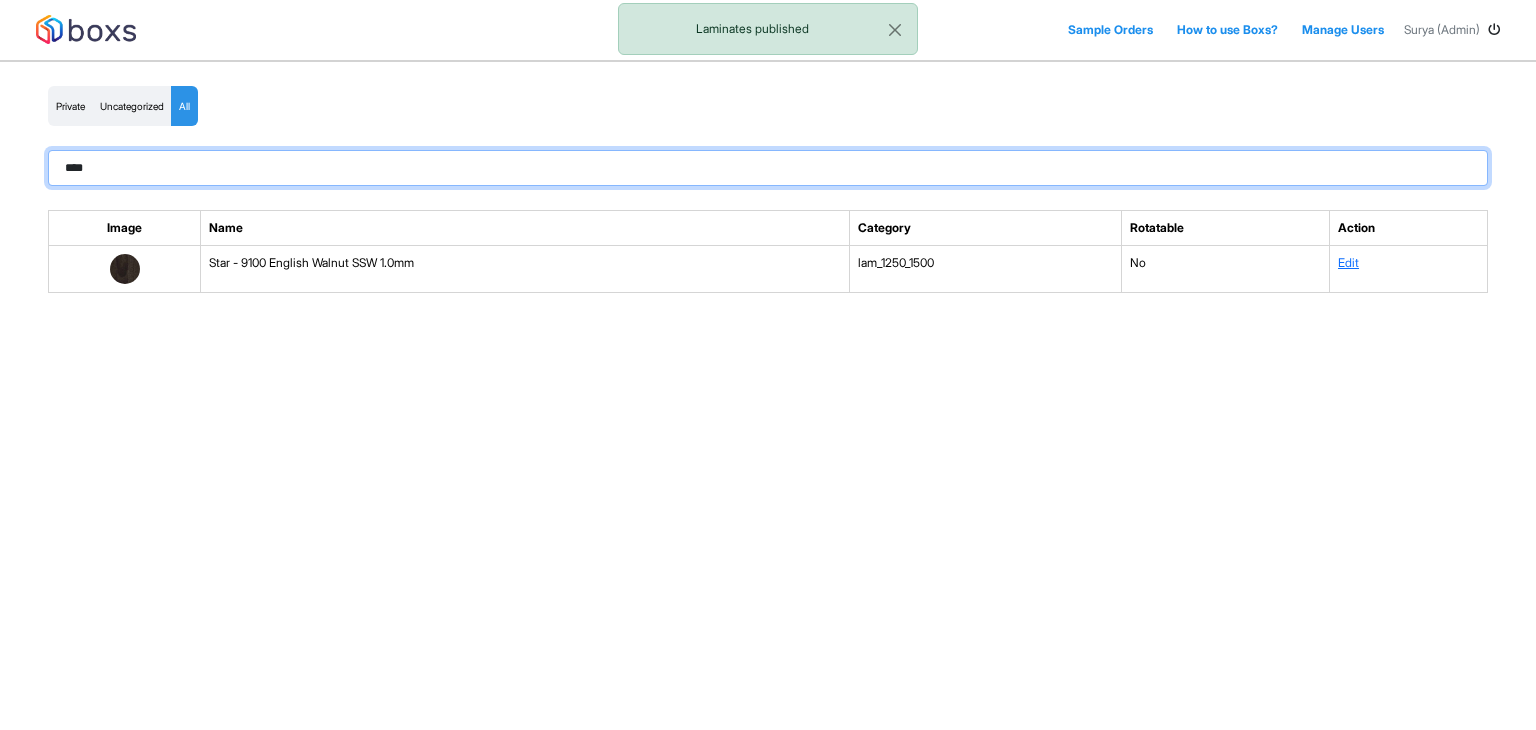type on "****" 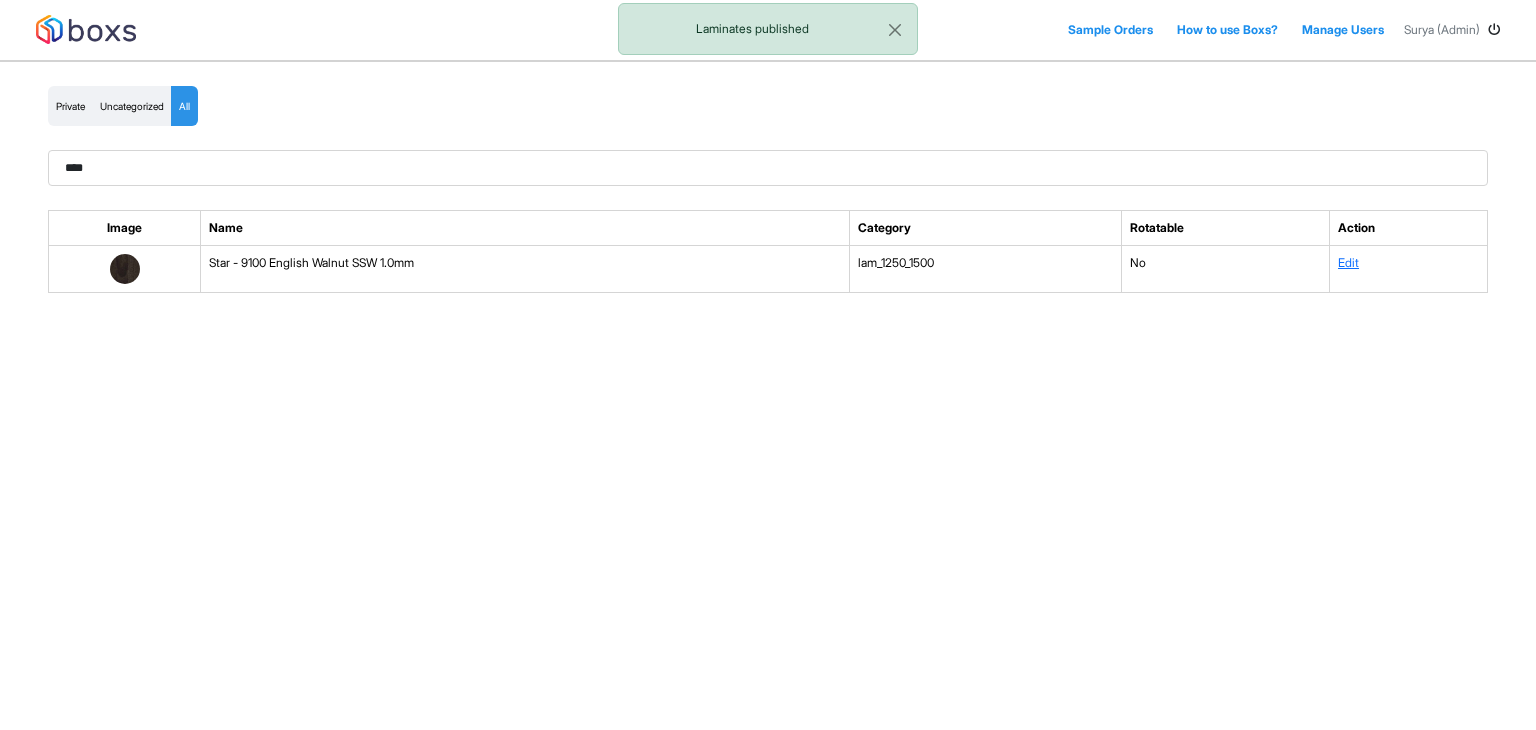 click on "Star - 9100 English Walnut SSW 1.0mm" at bounding box center [525, 269] 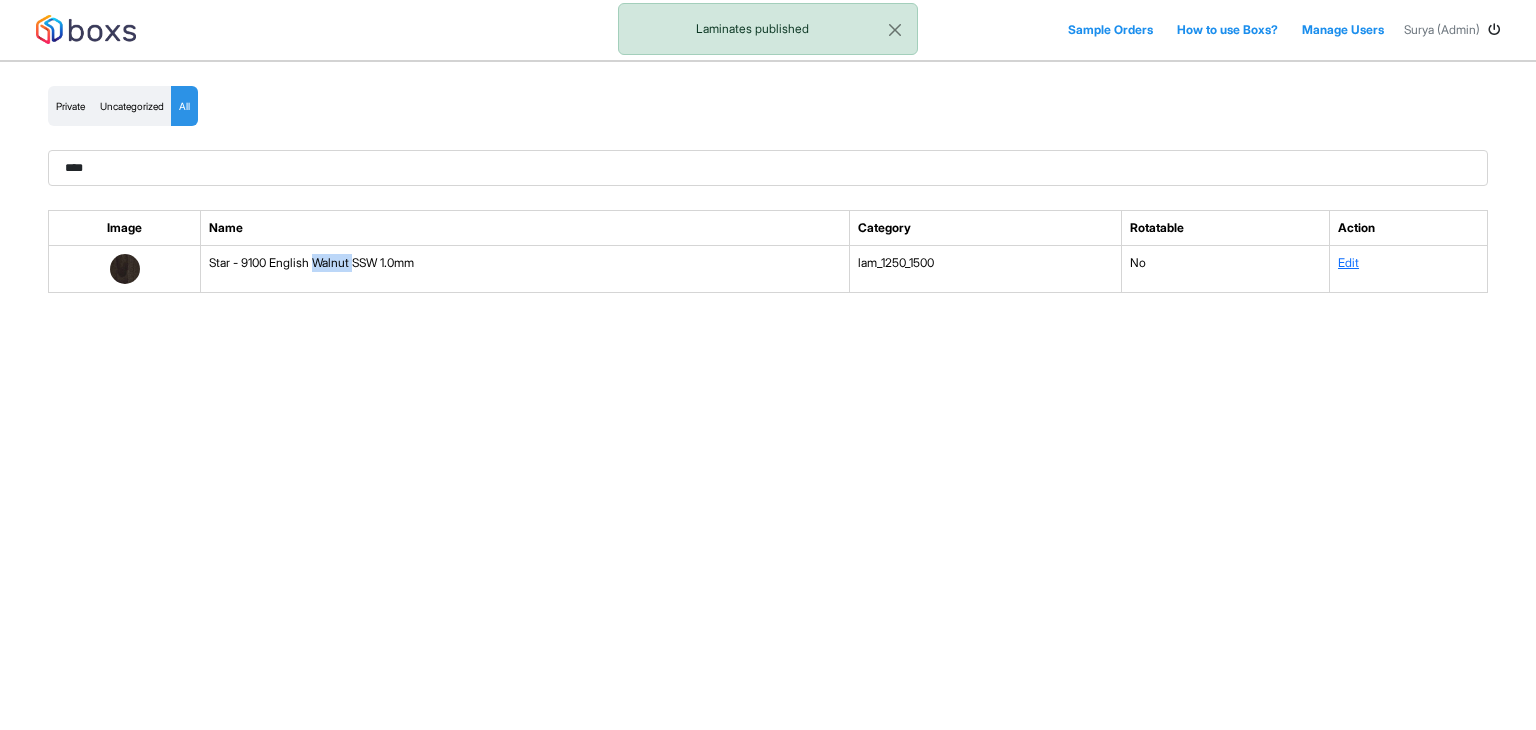 click on "Star - 9100 English Walnut SSW 1.0mm" at bounding box center (525, 269) 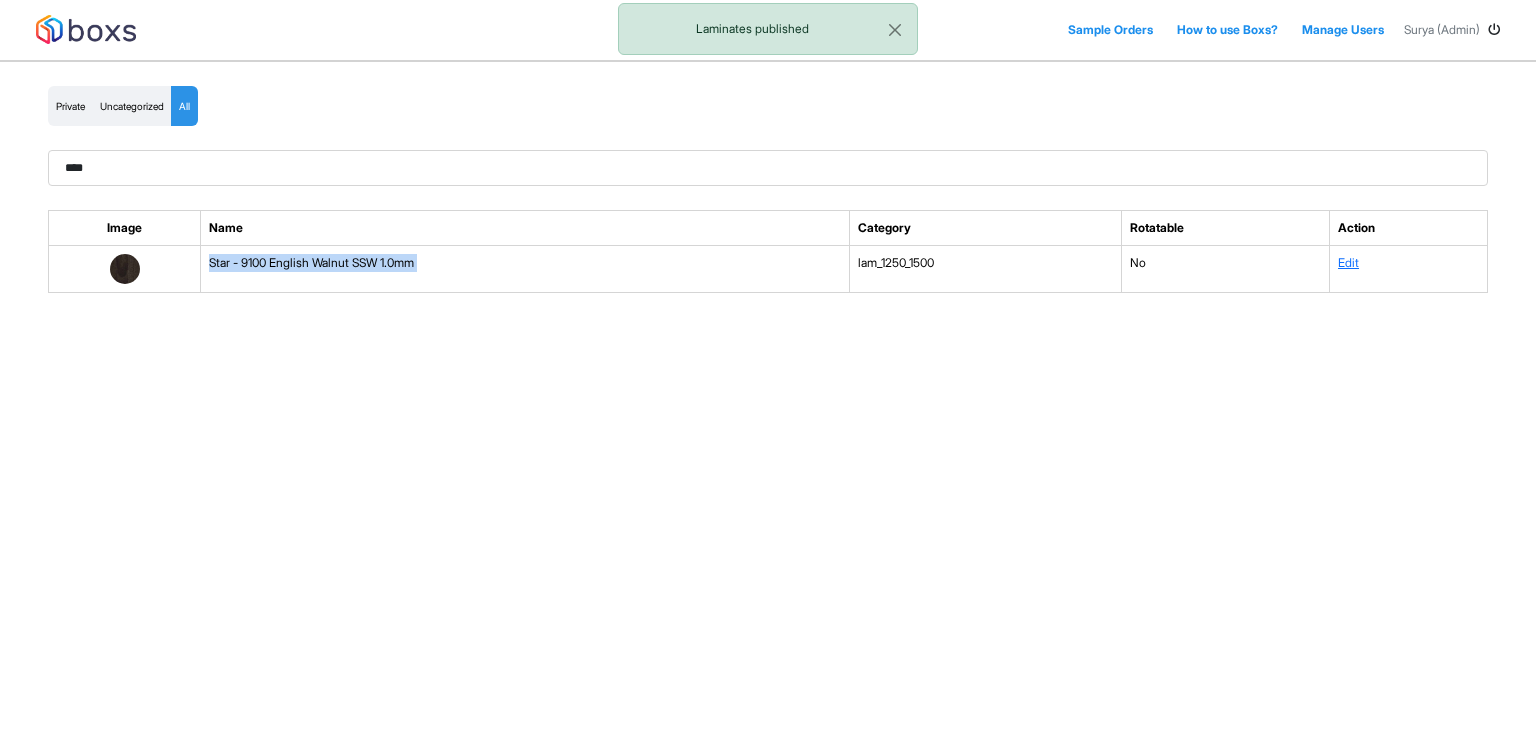 click on "Star - 9100 English Walnut SSW 1.0mm" at bounding box center [525, 269] 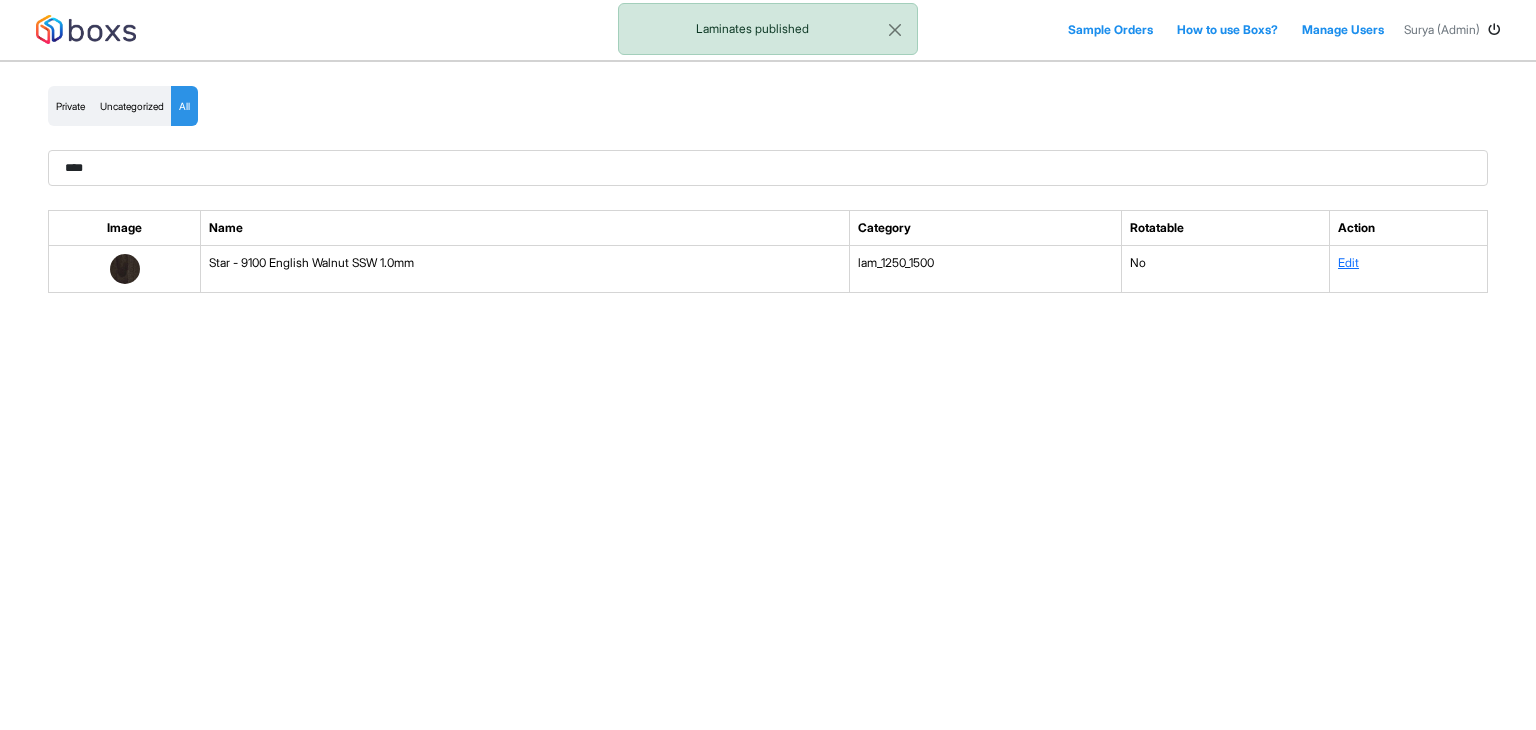 click on "Sample Orders How to use Boxs? Manage Users Surya (Admin) Laminates published Private Uncategorized All **** Image Name Category Rotatable Action Star - 9100 English Walnut SSW 1.0mm lam_1250_1500 No Edit" at bounding box center [768, 365] 